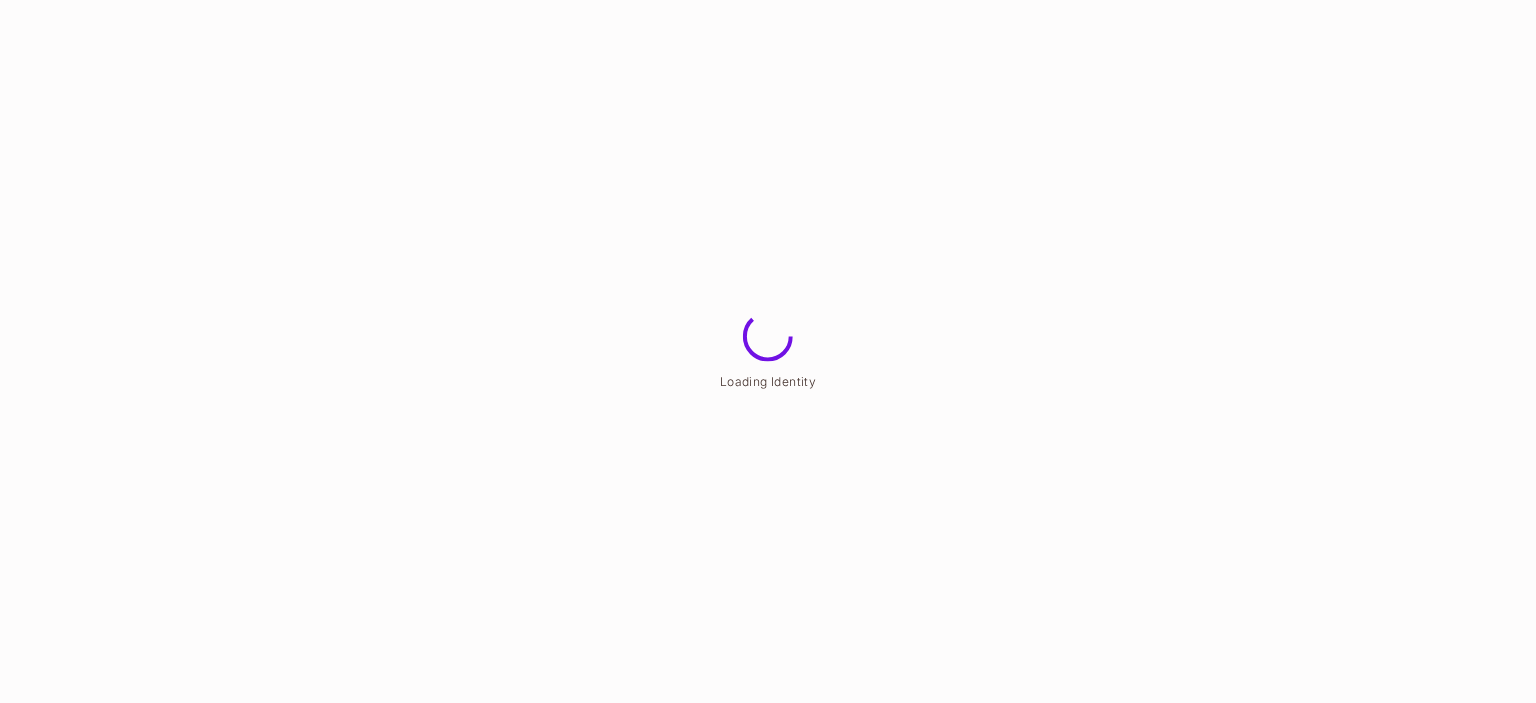 scroll, scrollTop: 0, scrollLeft: 0, axis: both 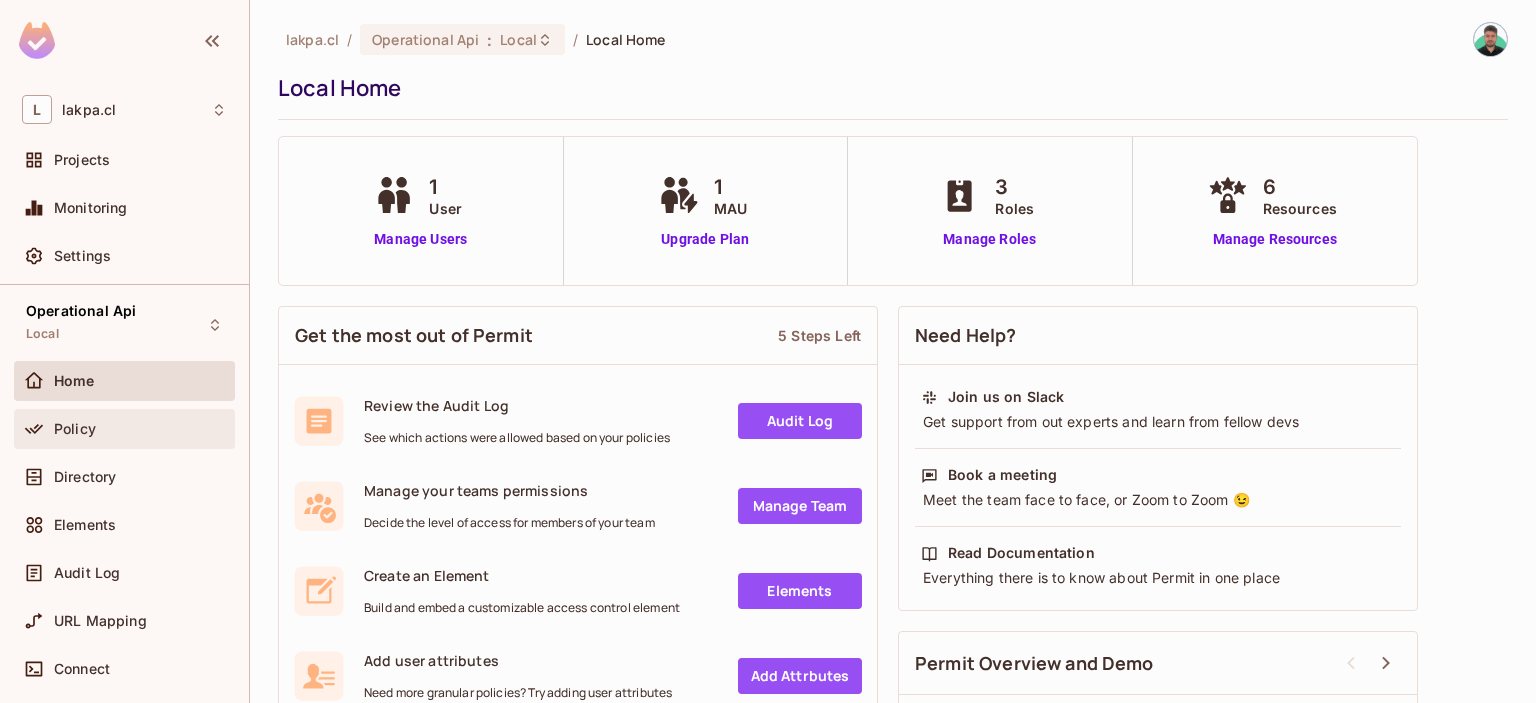 click on "Policy" at bounding box center [75, 429] 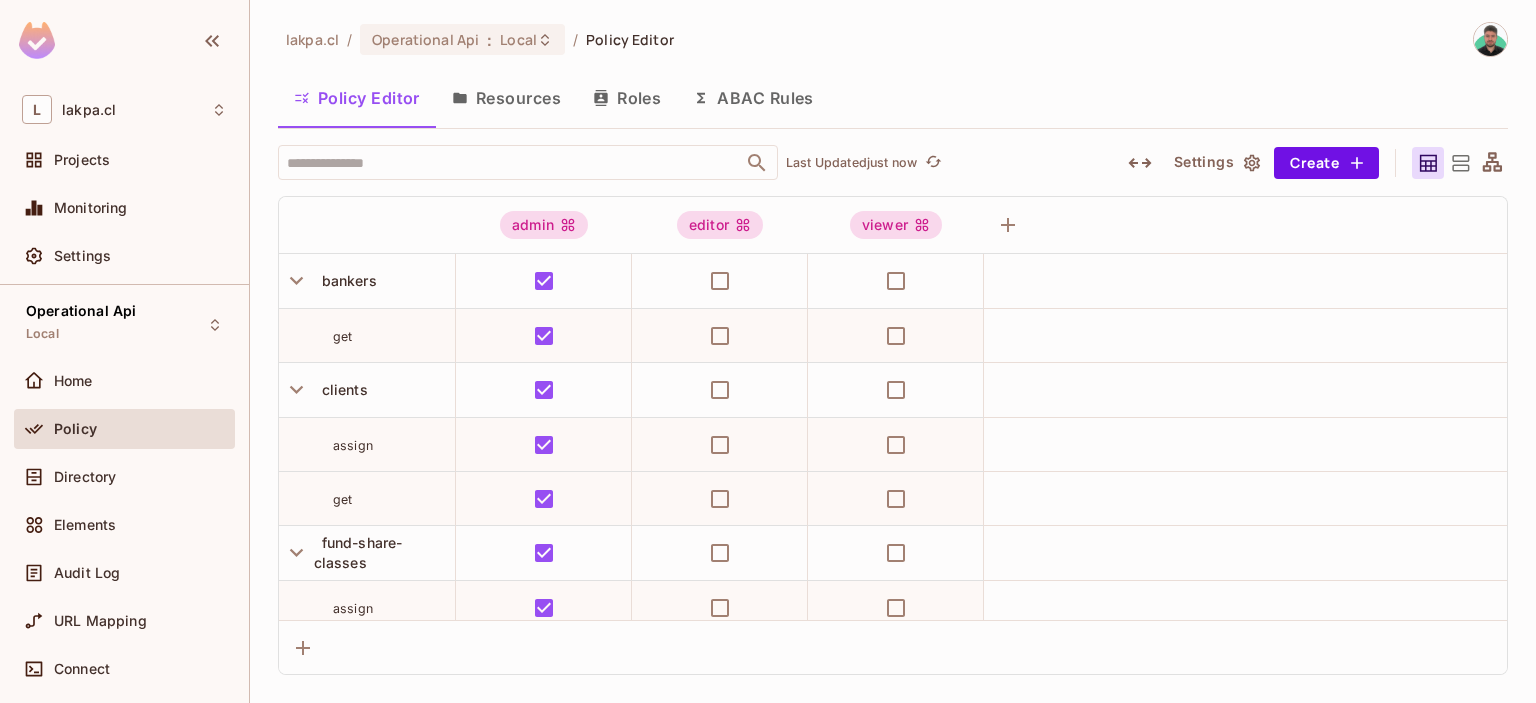 click on "Resources" at bounding box center [506, 98] 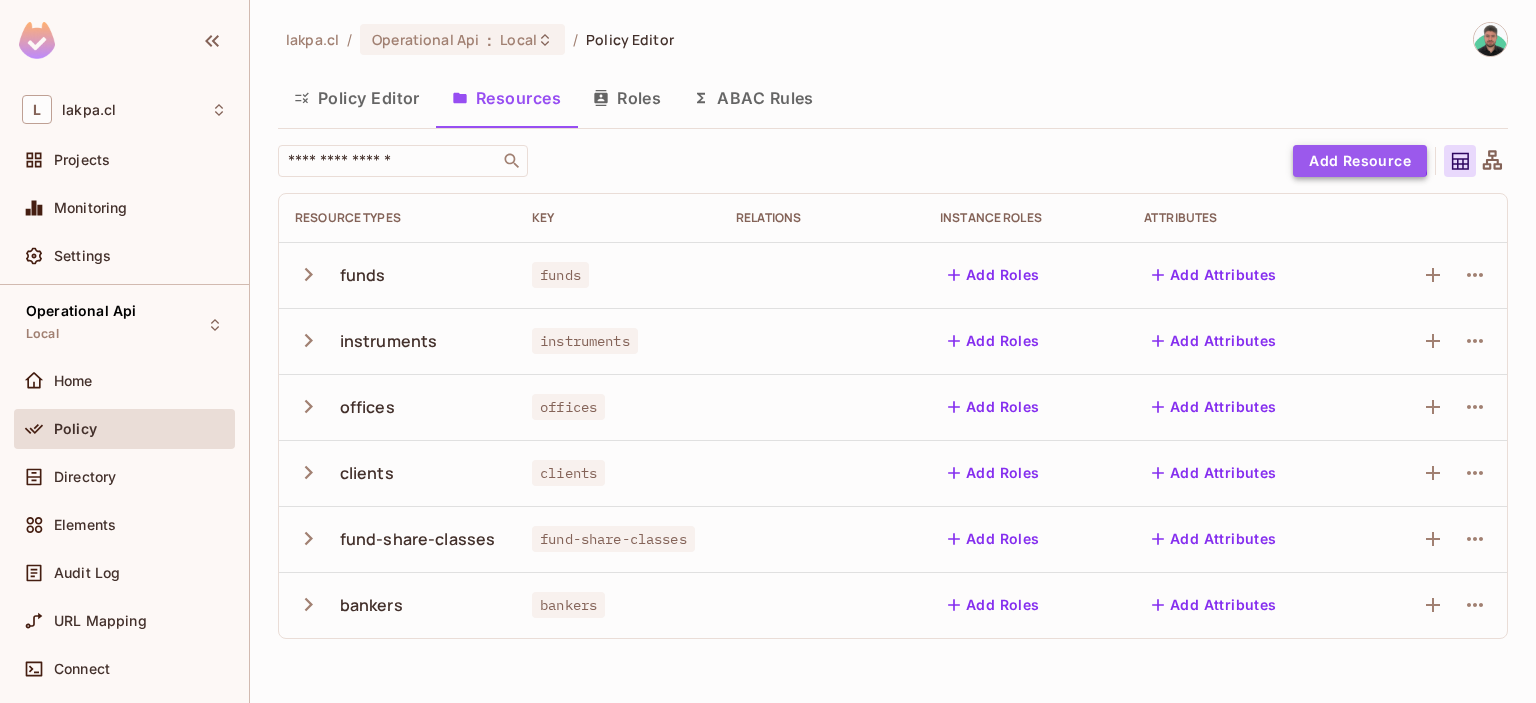 click on "Add Resource" at bounding box center [1360, 161] 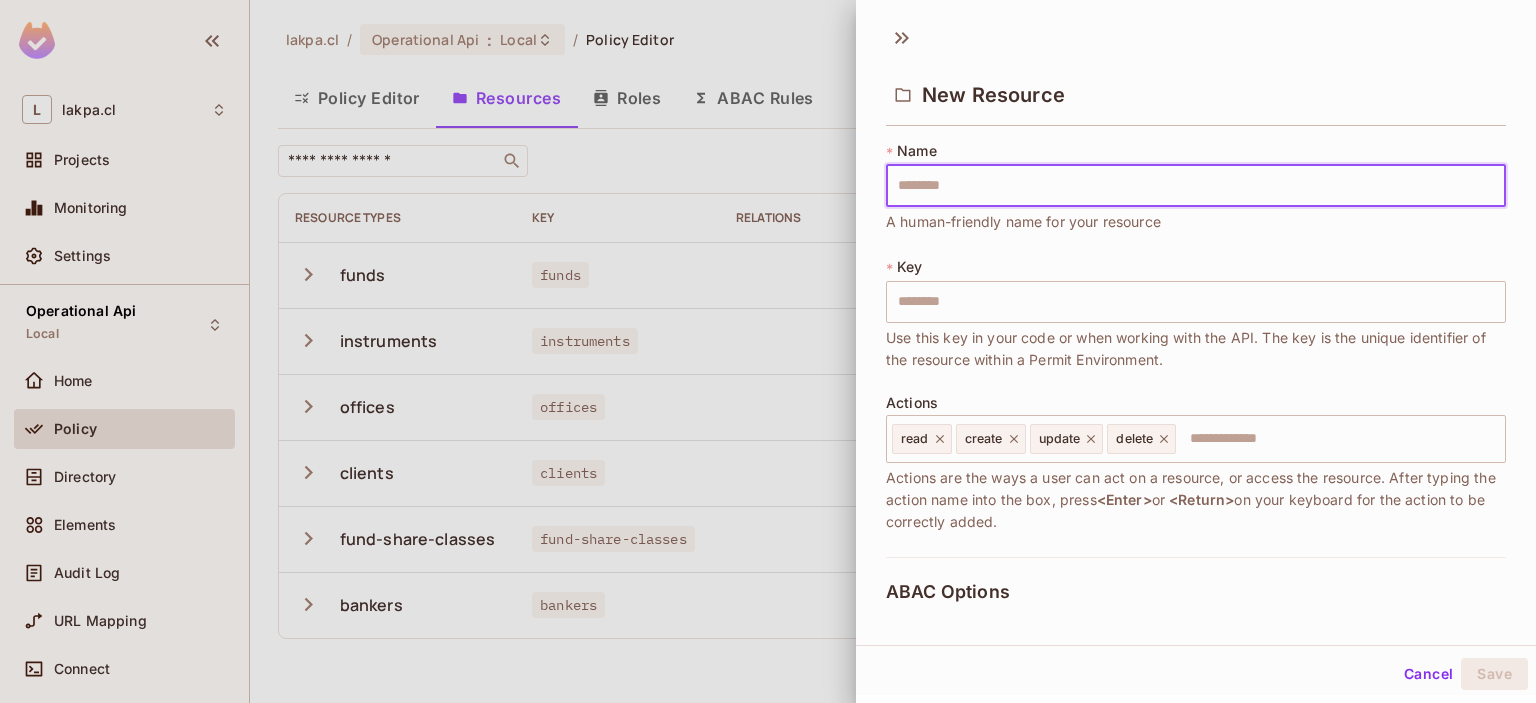 type on "*" 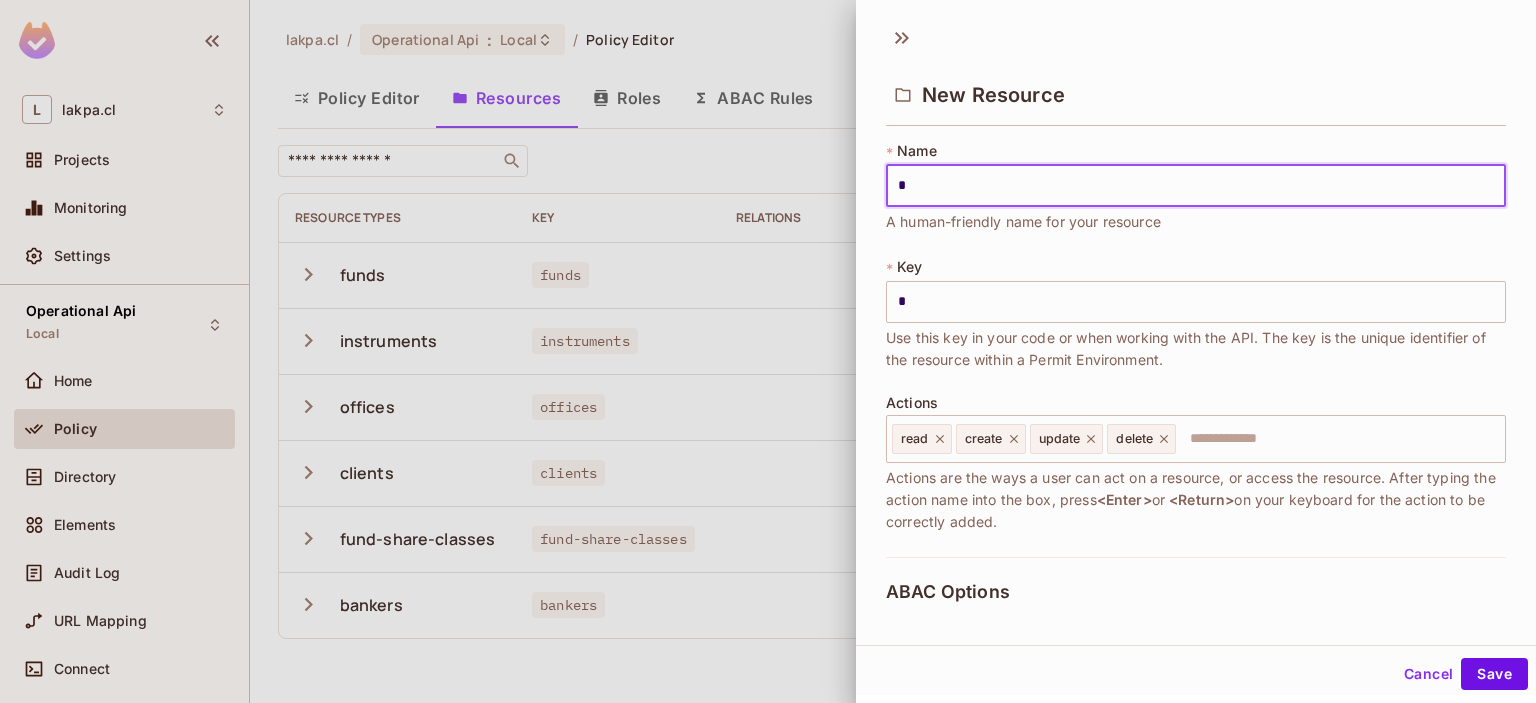 type on "**" 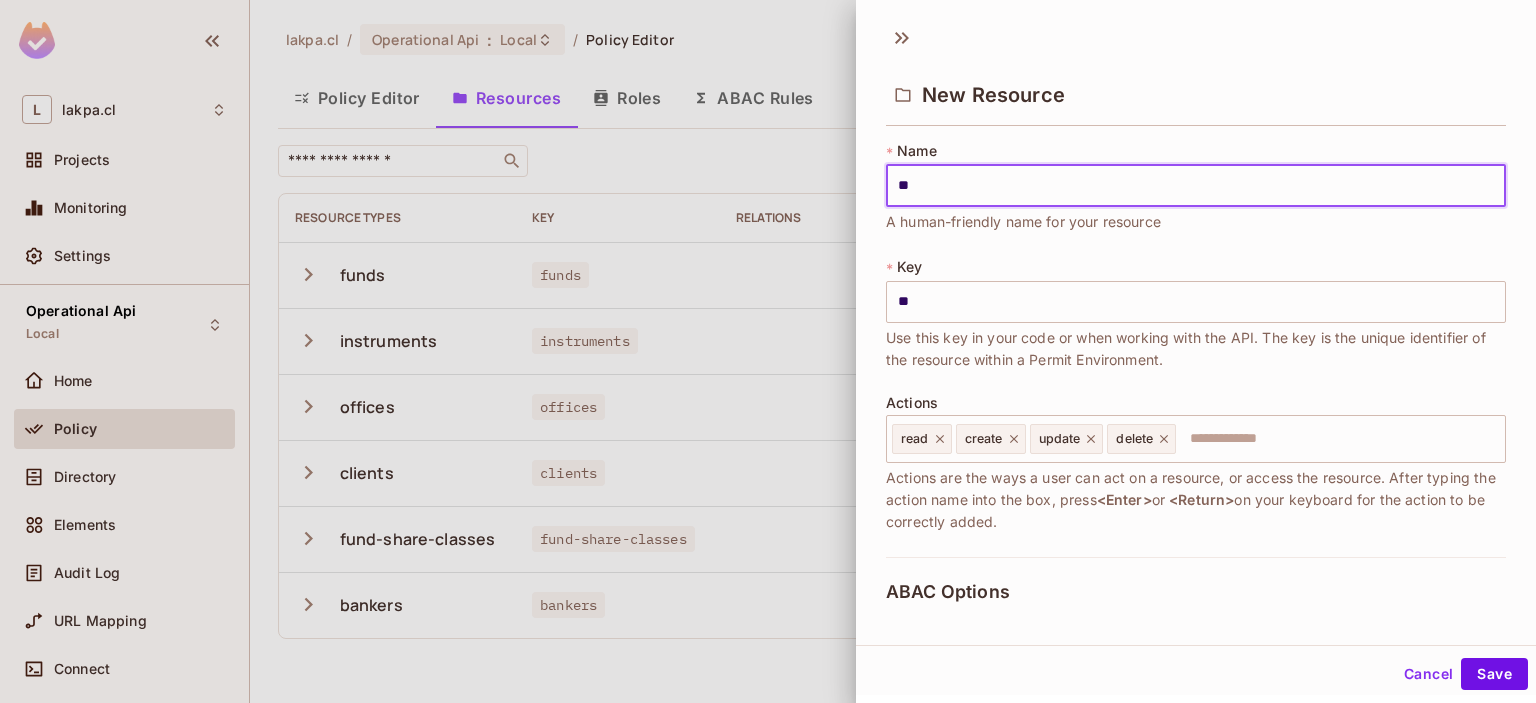 type on "***" 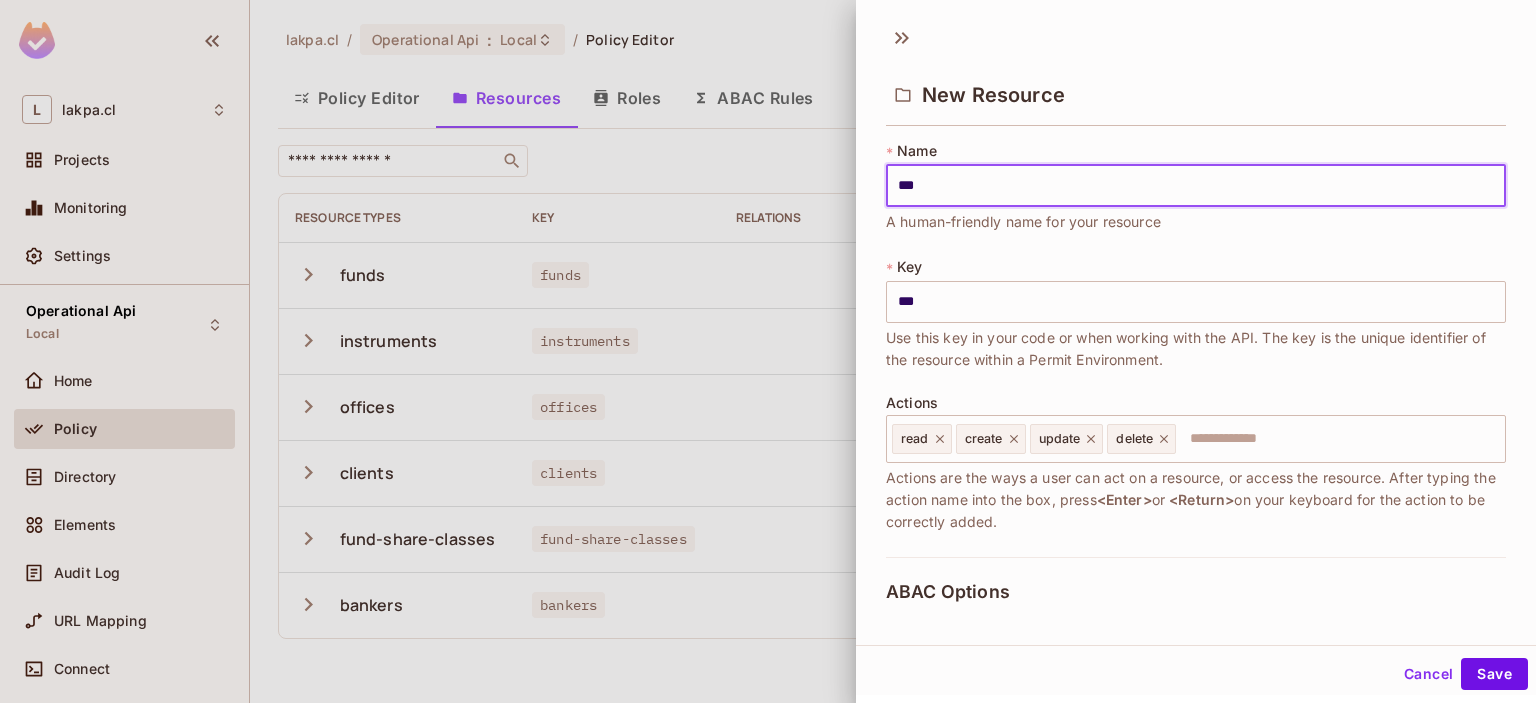 type on "****" 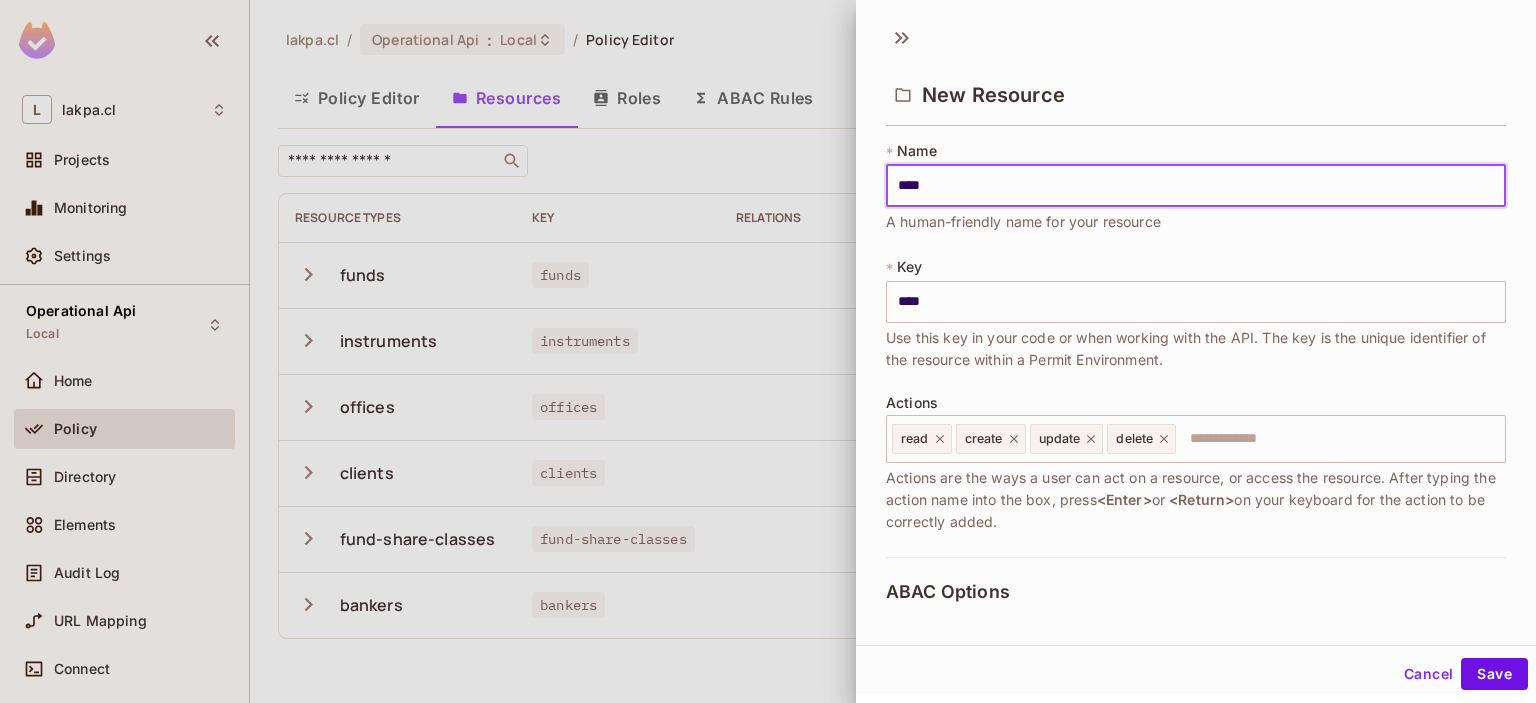 type on "*****" 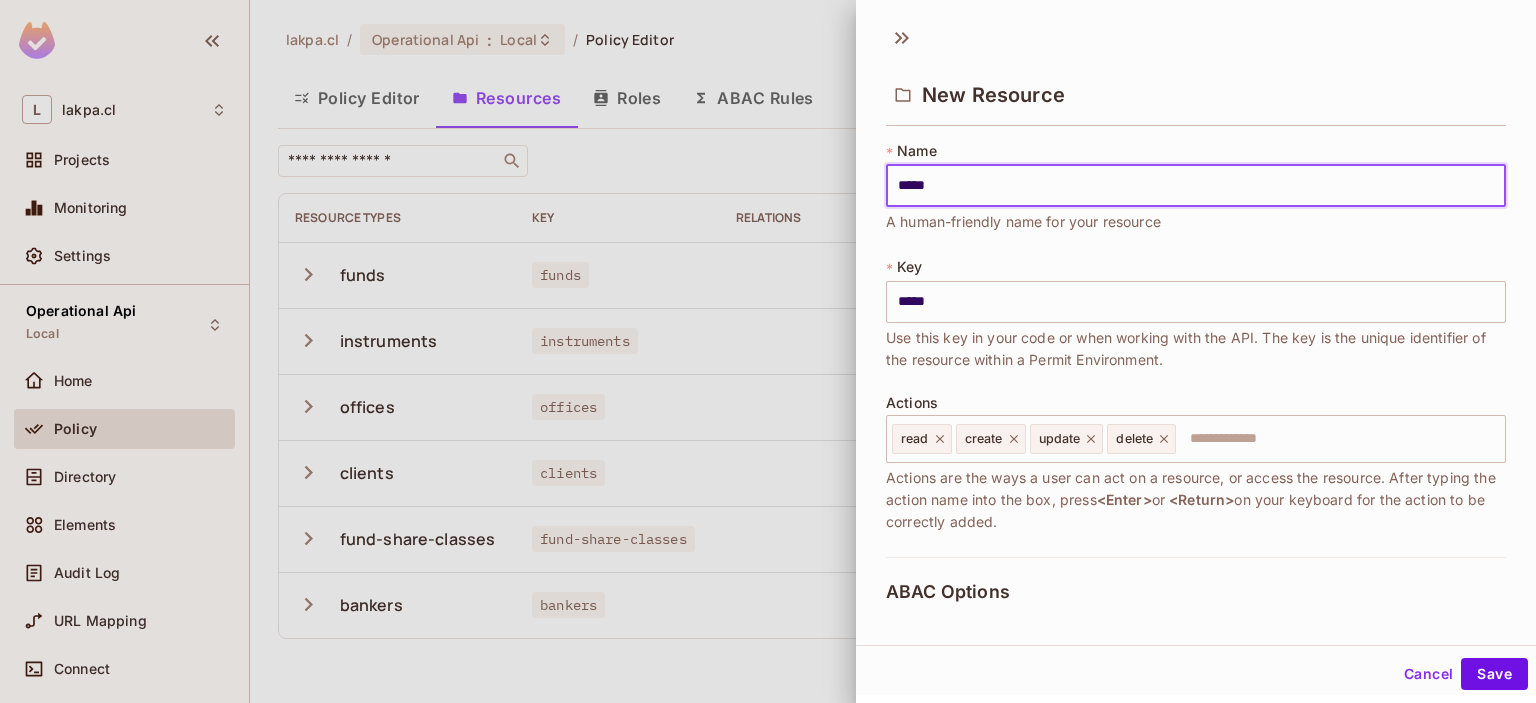 type on "******" 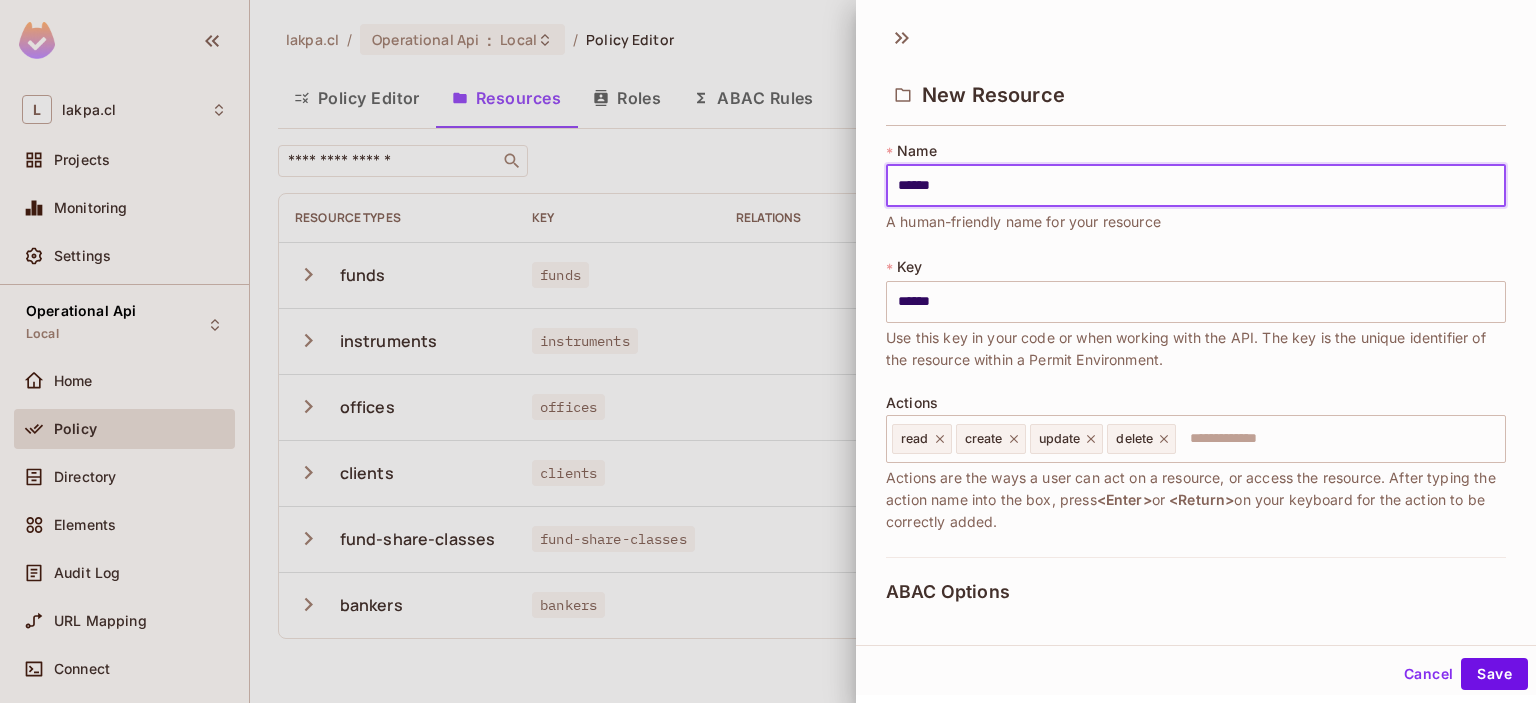 type on "*******" 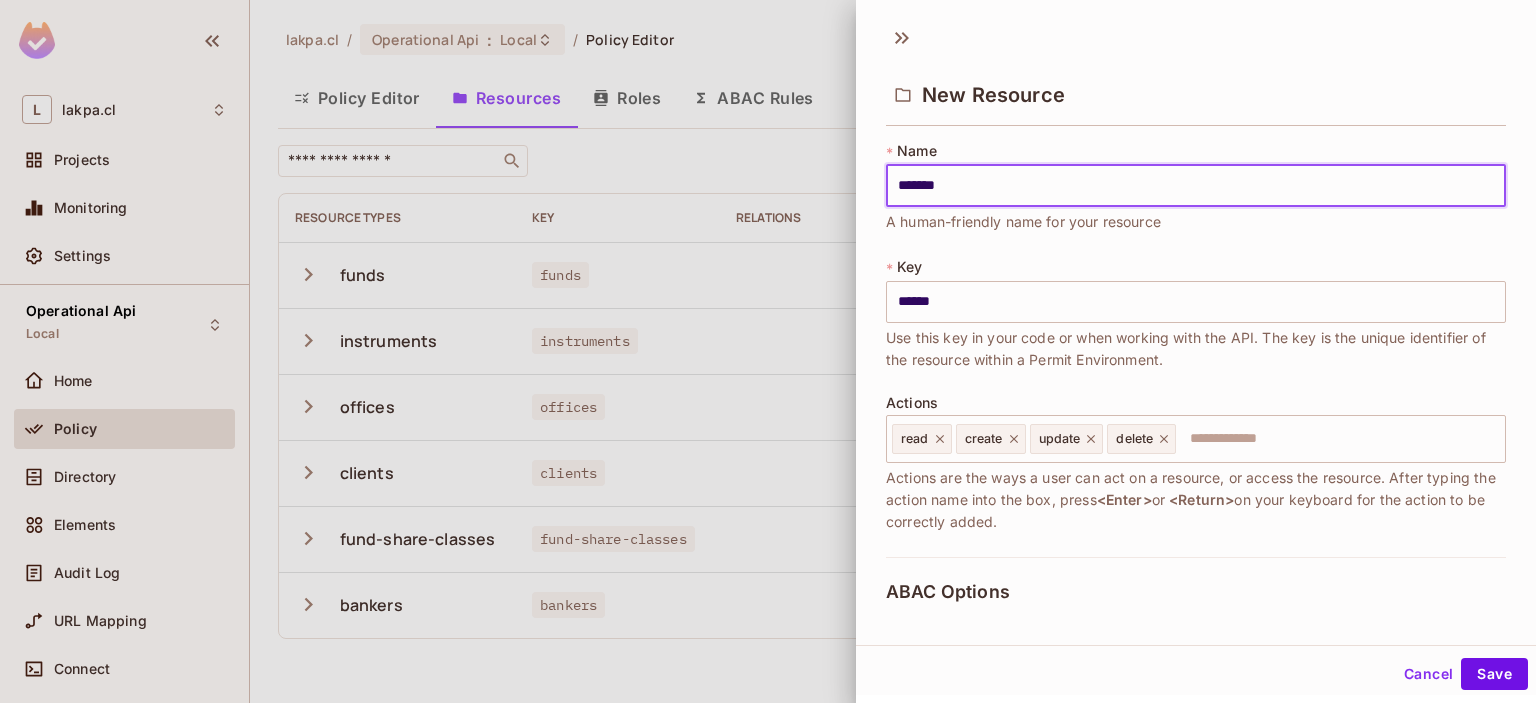 type on "*******" 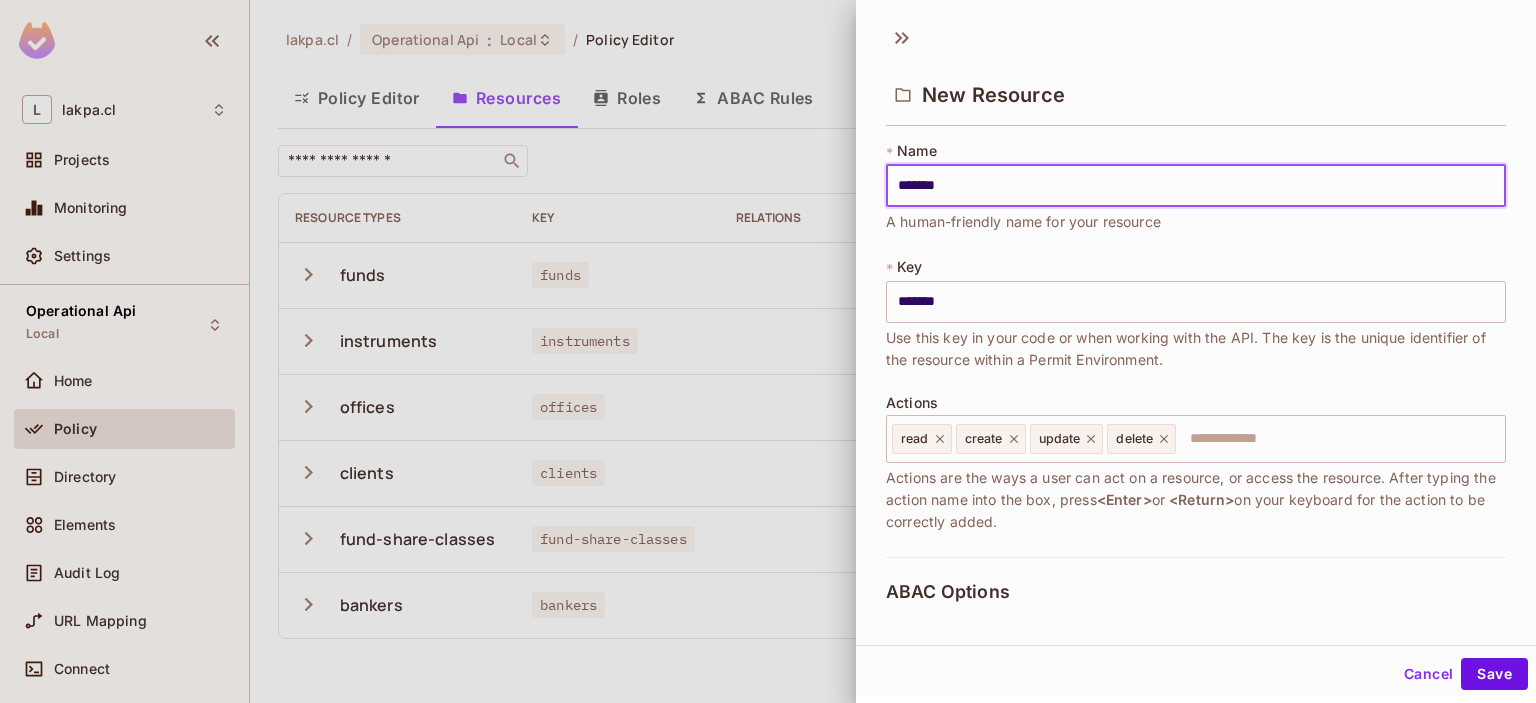 type on "*******" 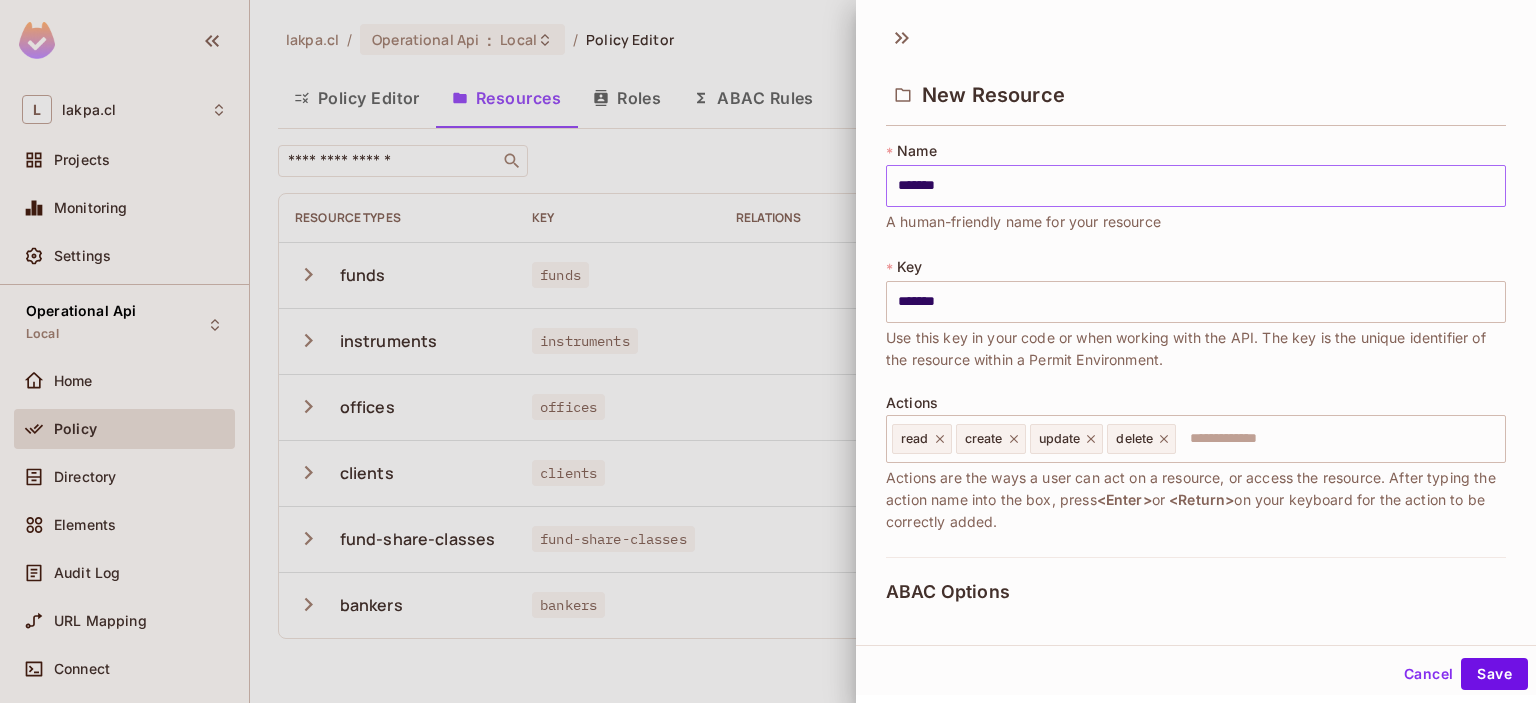 click on "*******" at bounding box center [1196, 186] 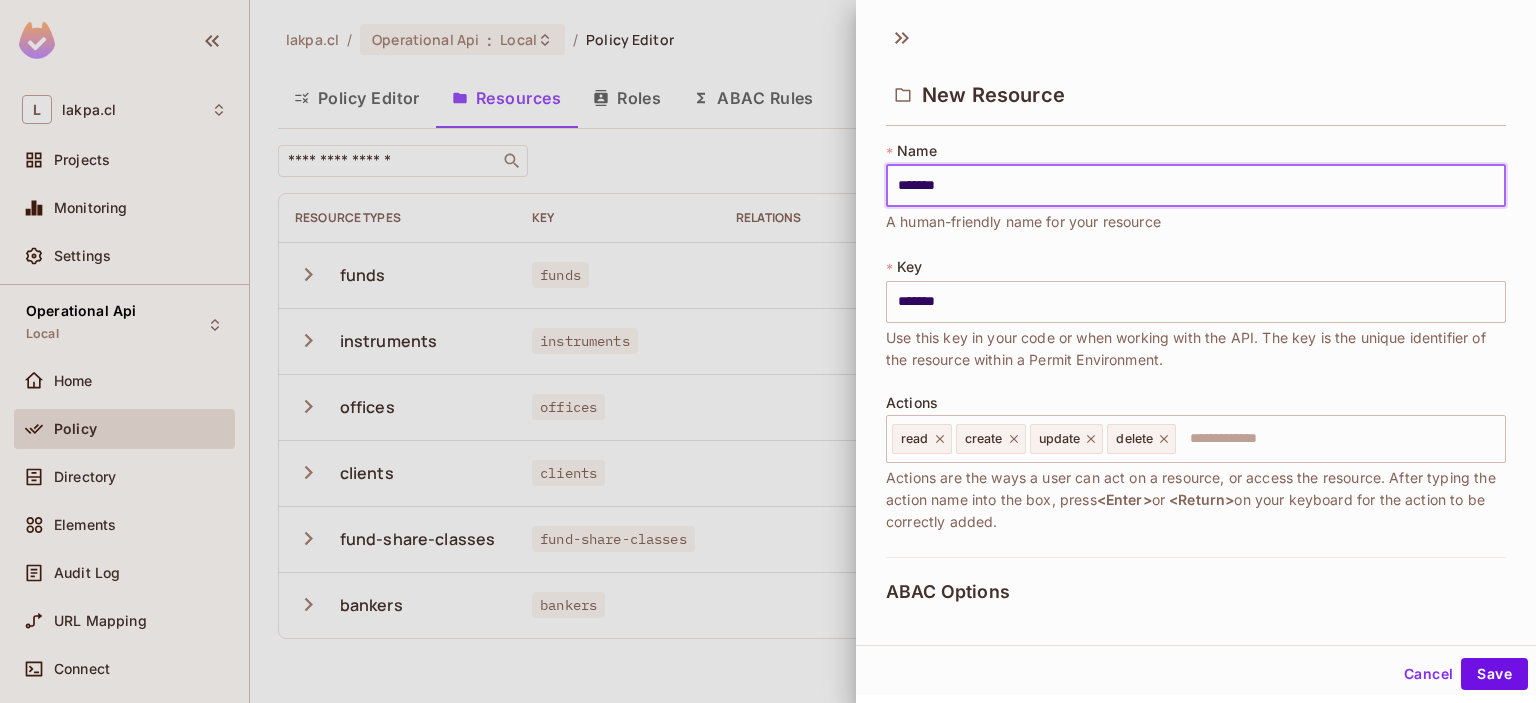 click on "*******" at bounding box center (1196, 186) 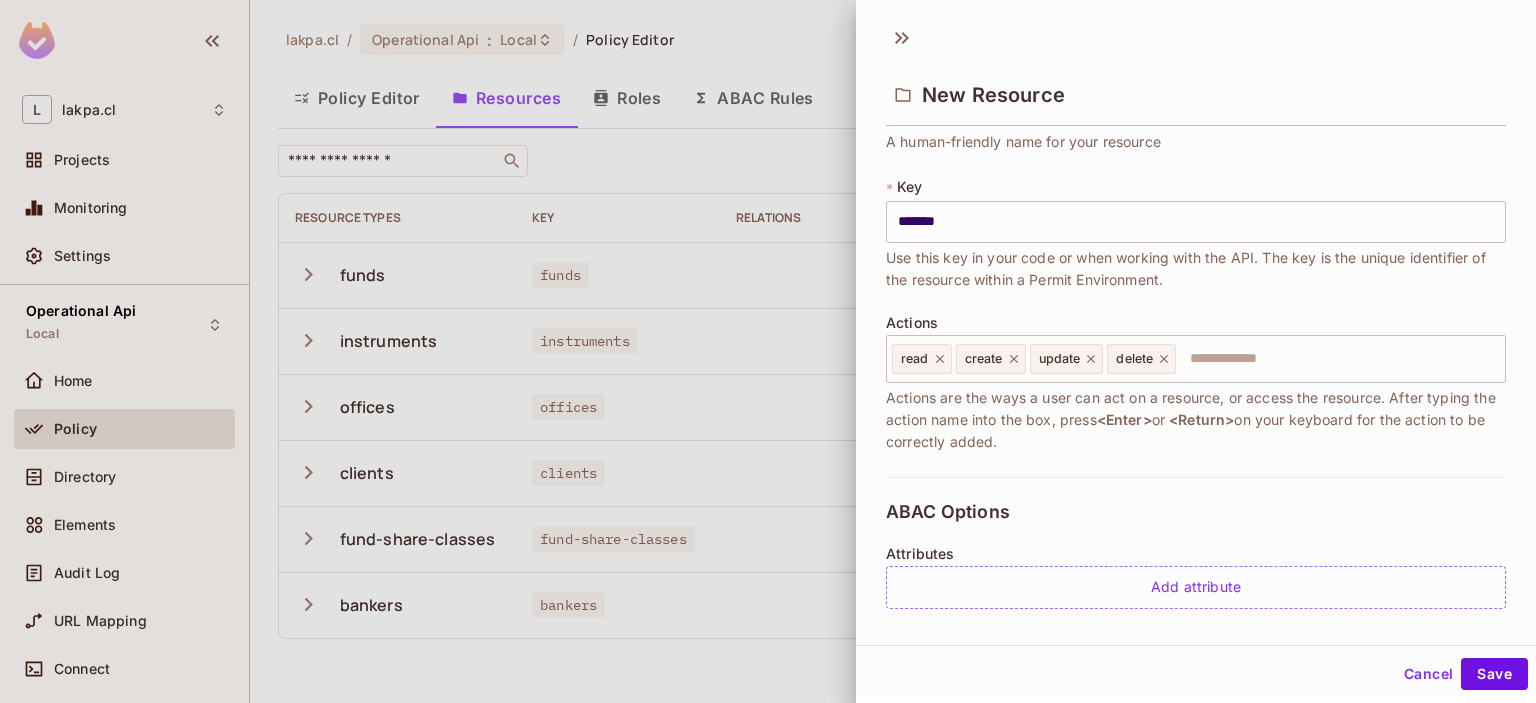 scroll, scrollTop: 115, scrollLeft: 0, axis: vertical 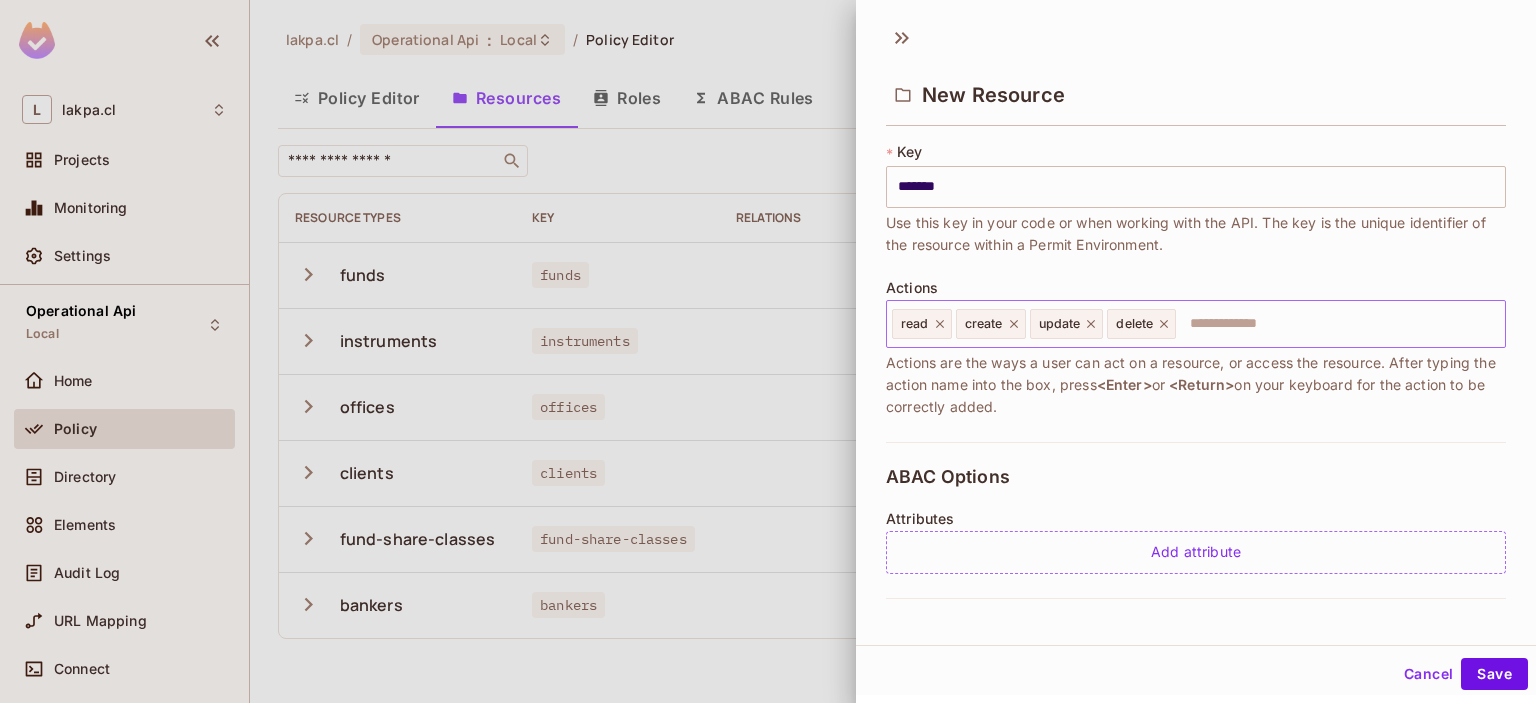 click 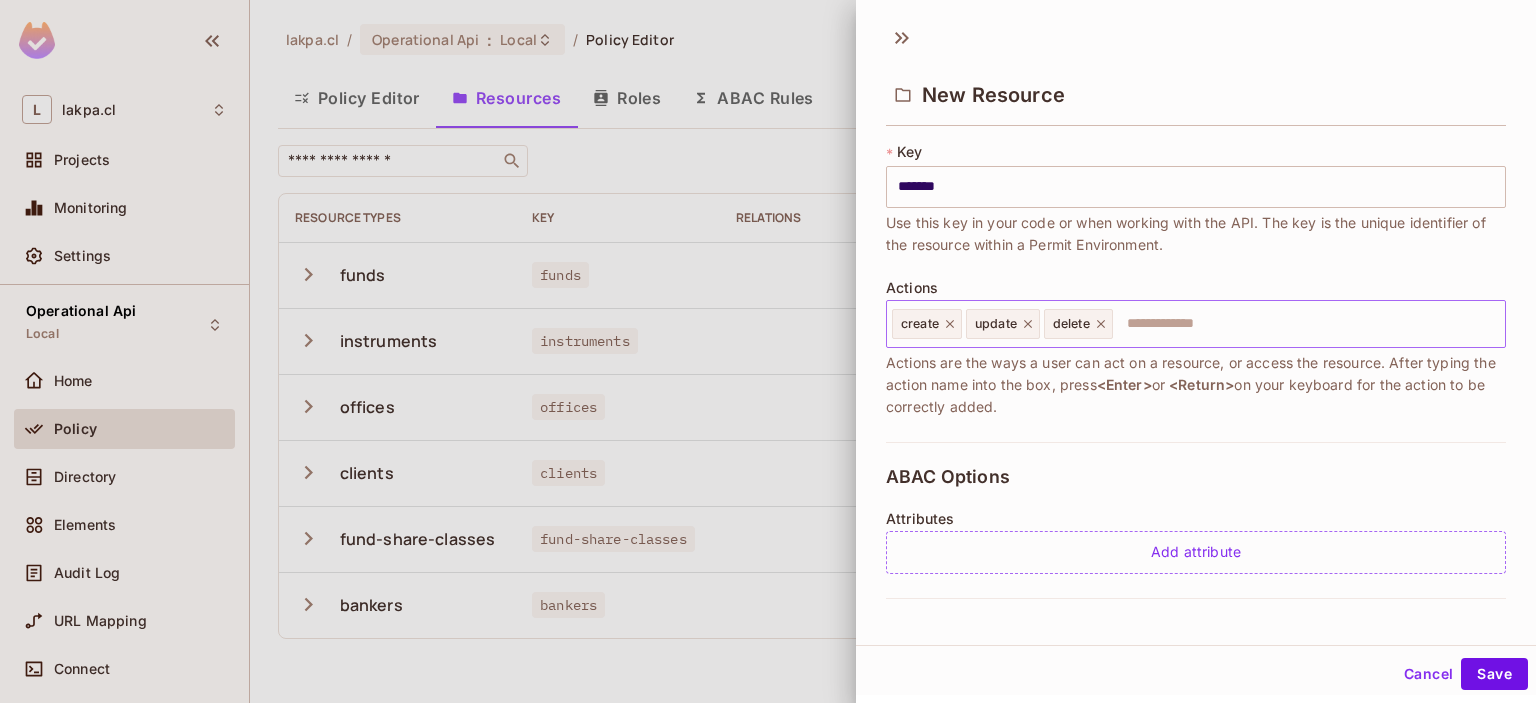 click on "create" at bounding box center [927, 324] 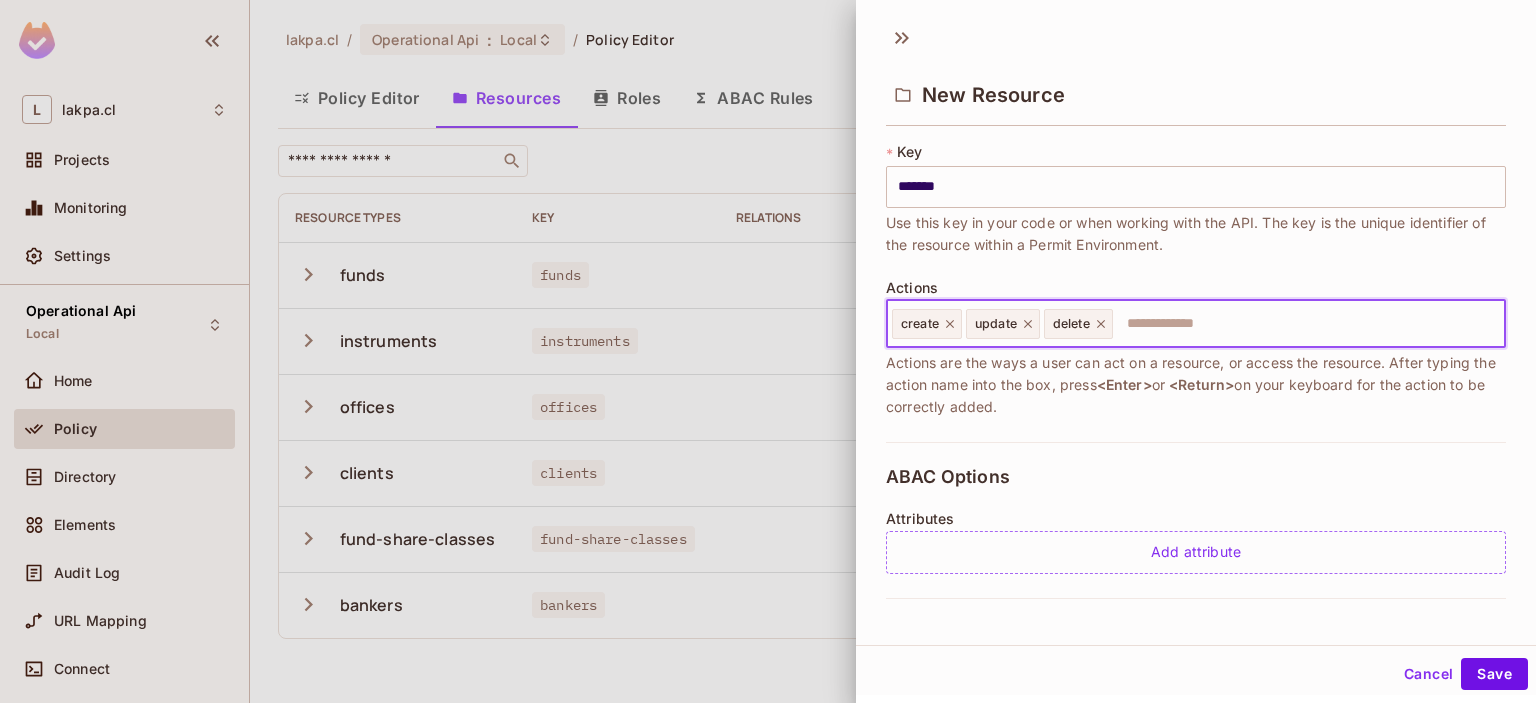 click 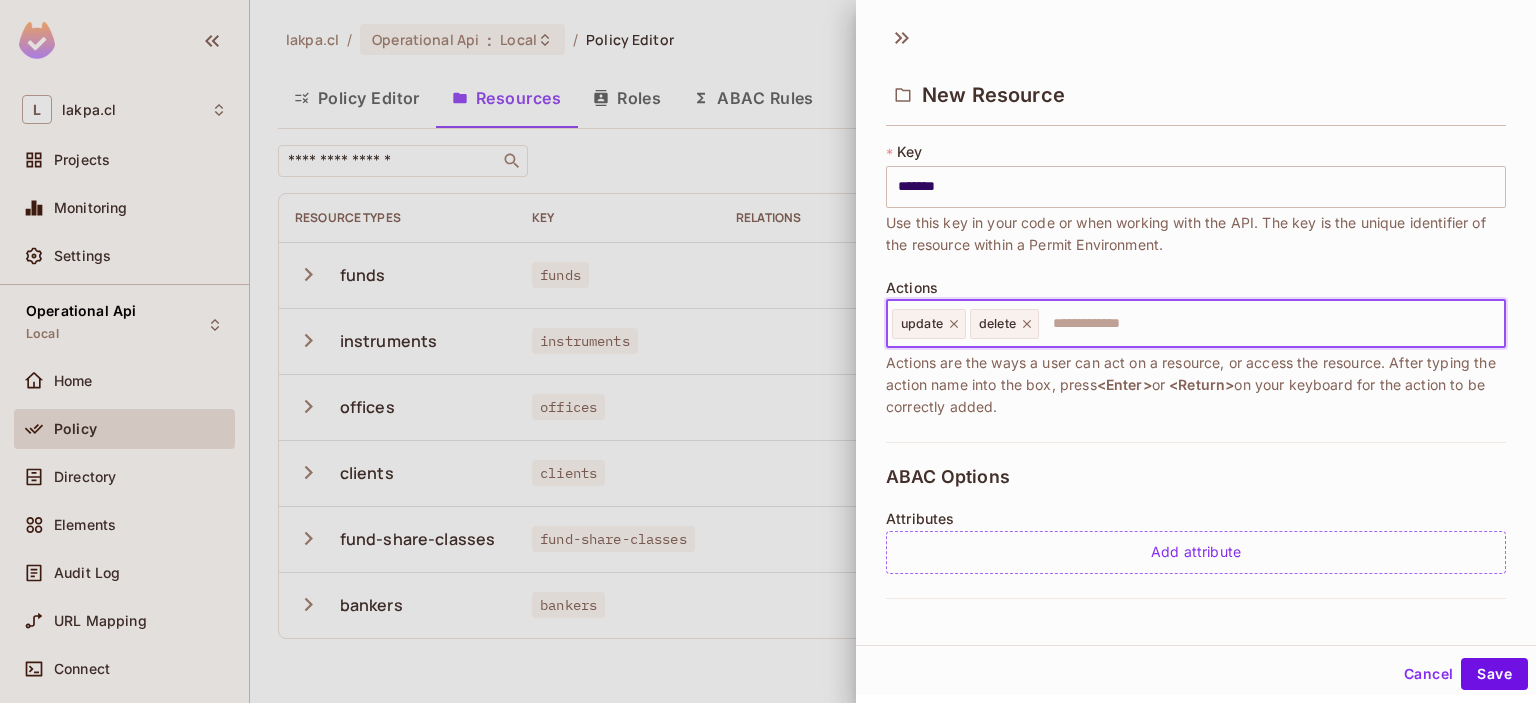 click 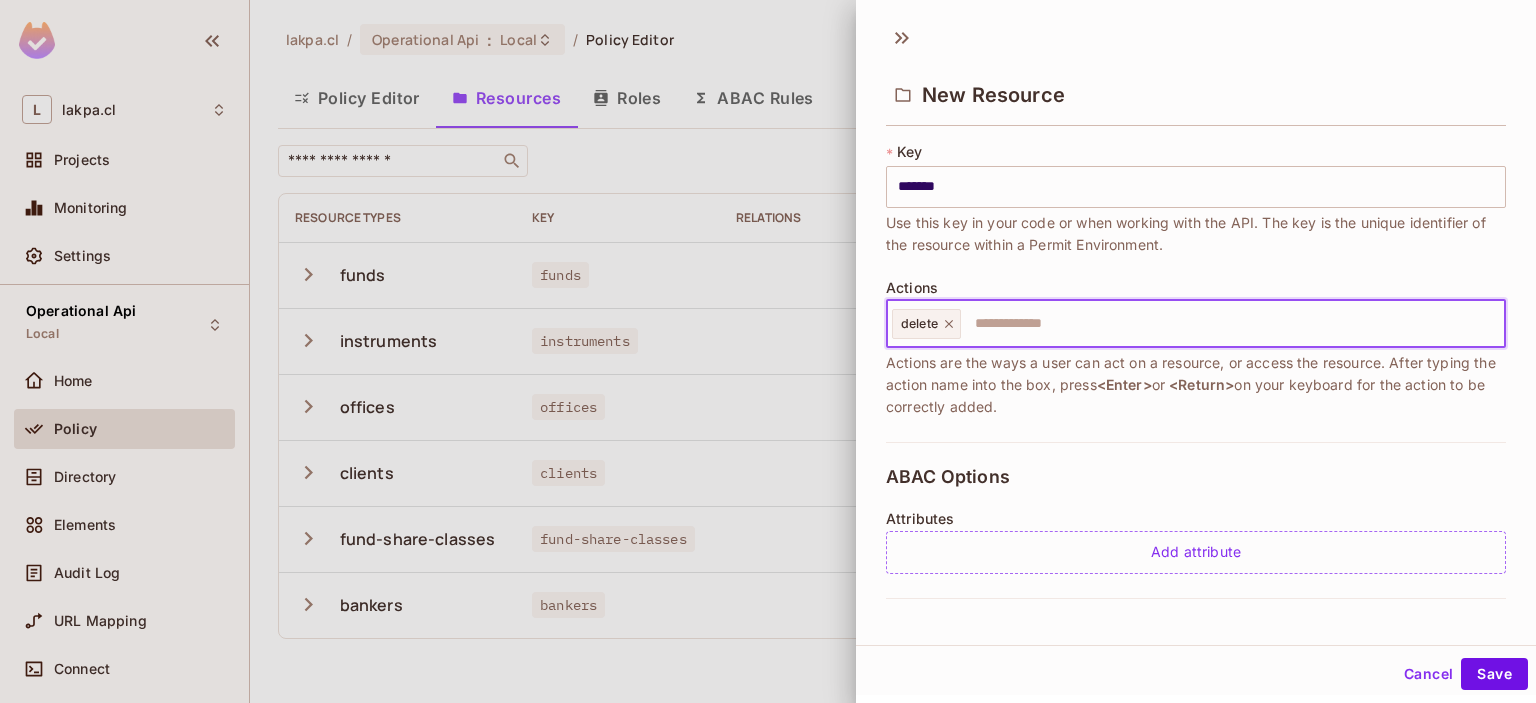 click 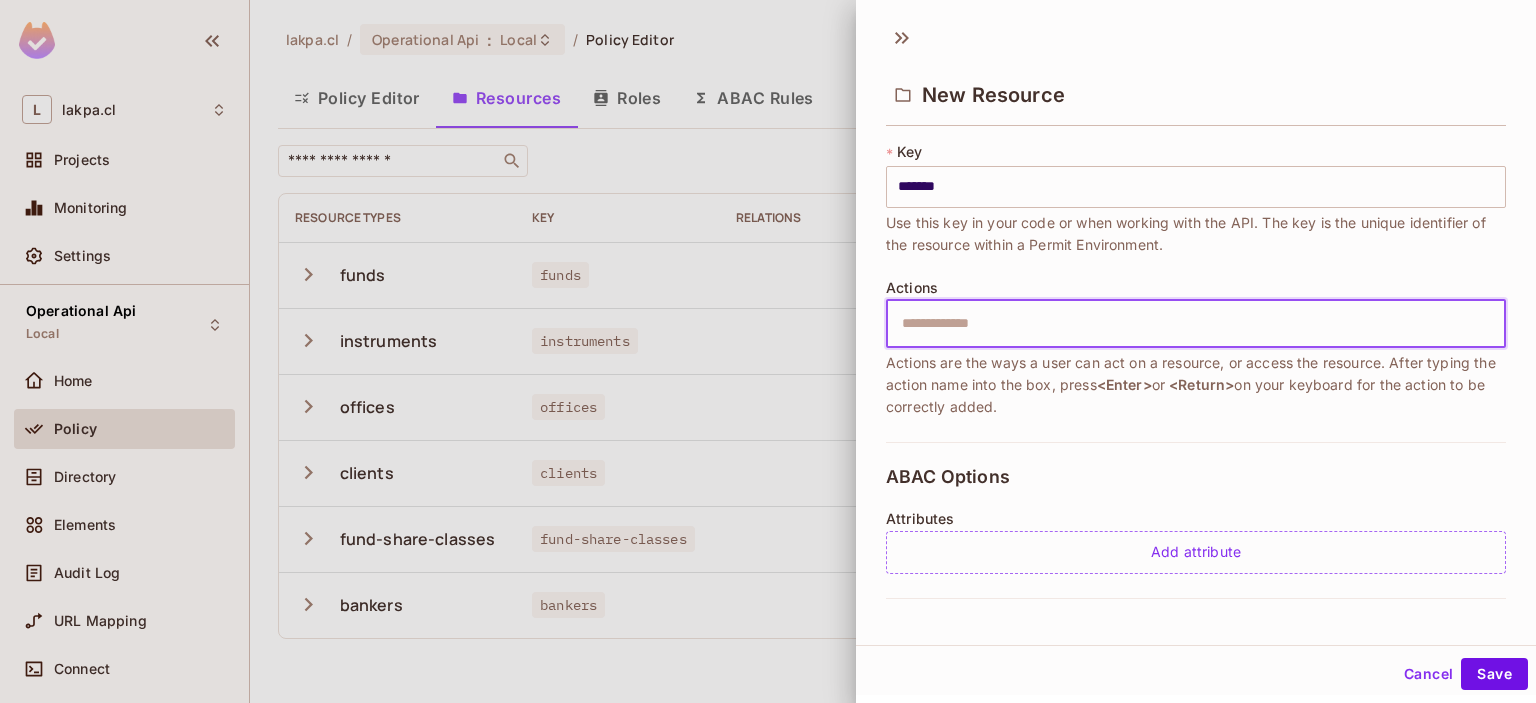 click at bounding box center [1193, 324] 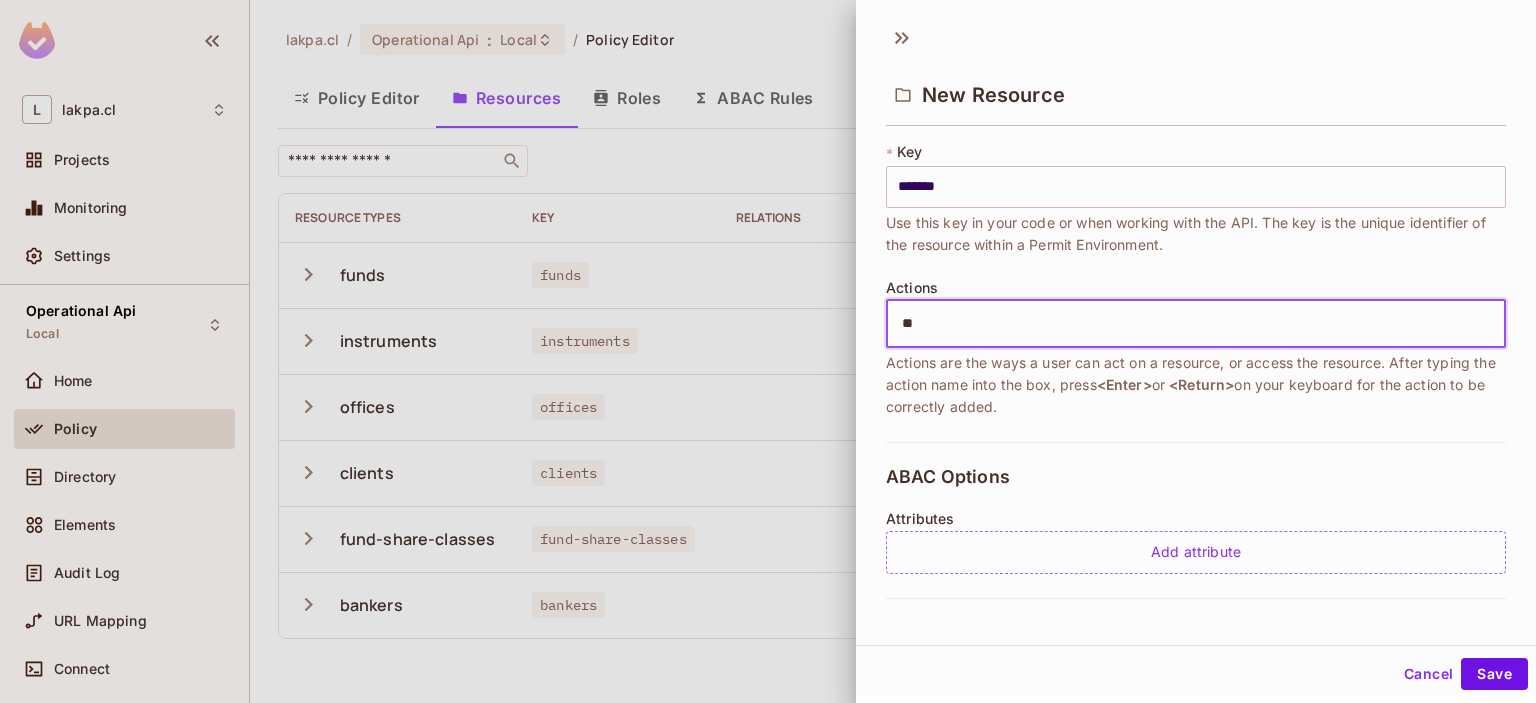 type on "***" 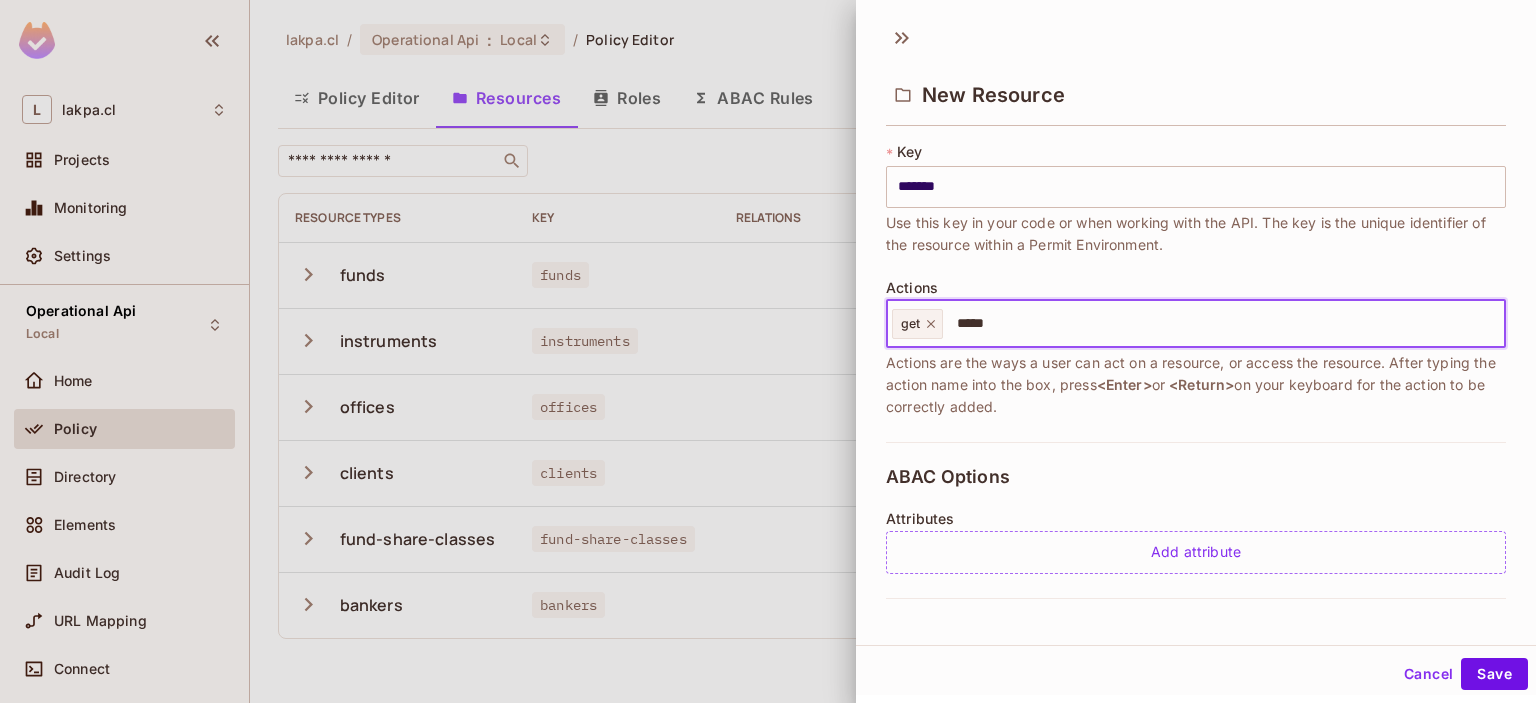 type on "******" 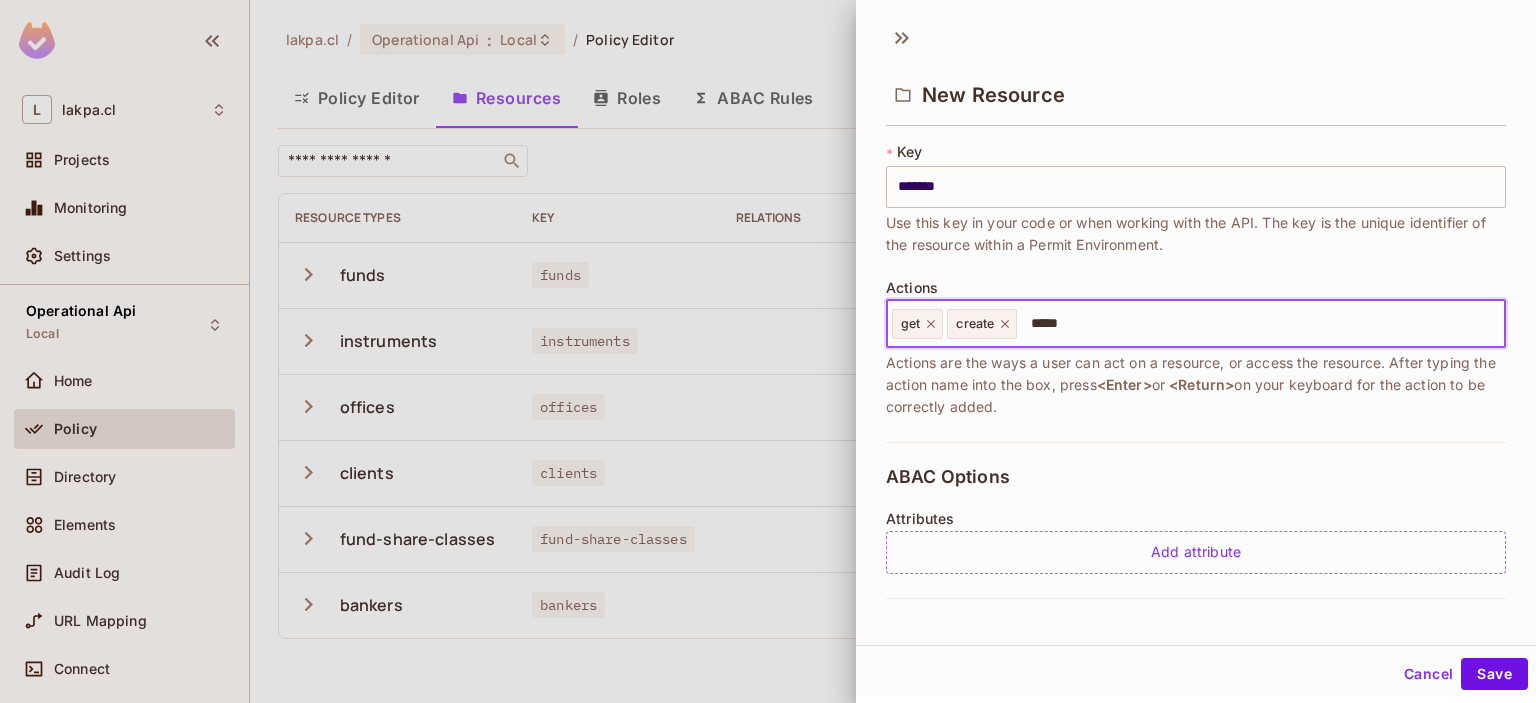 type on "******" 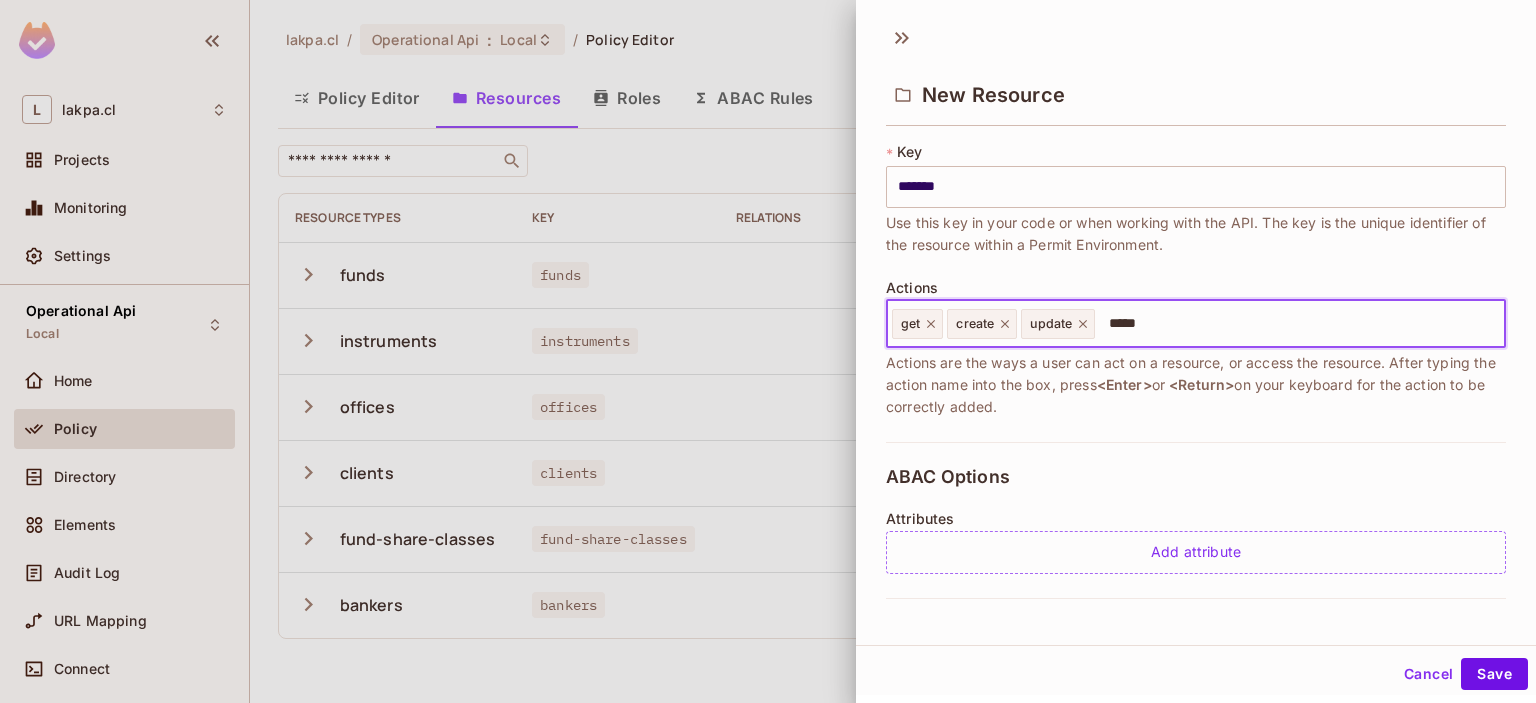 type on "******" 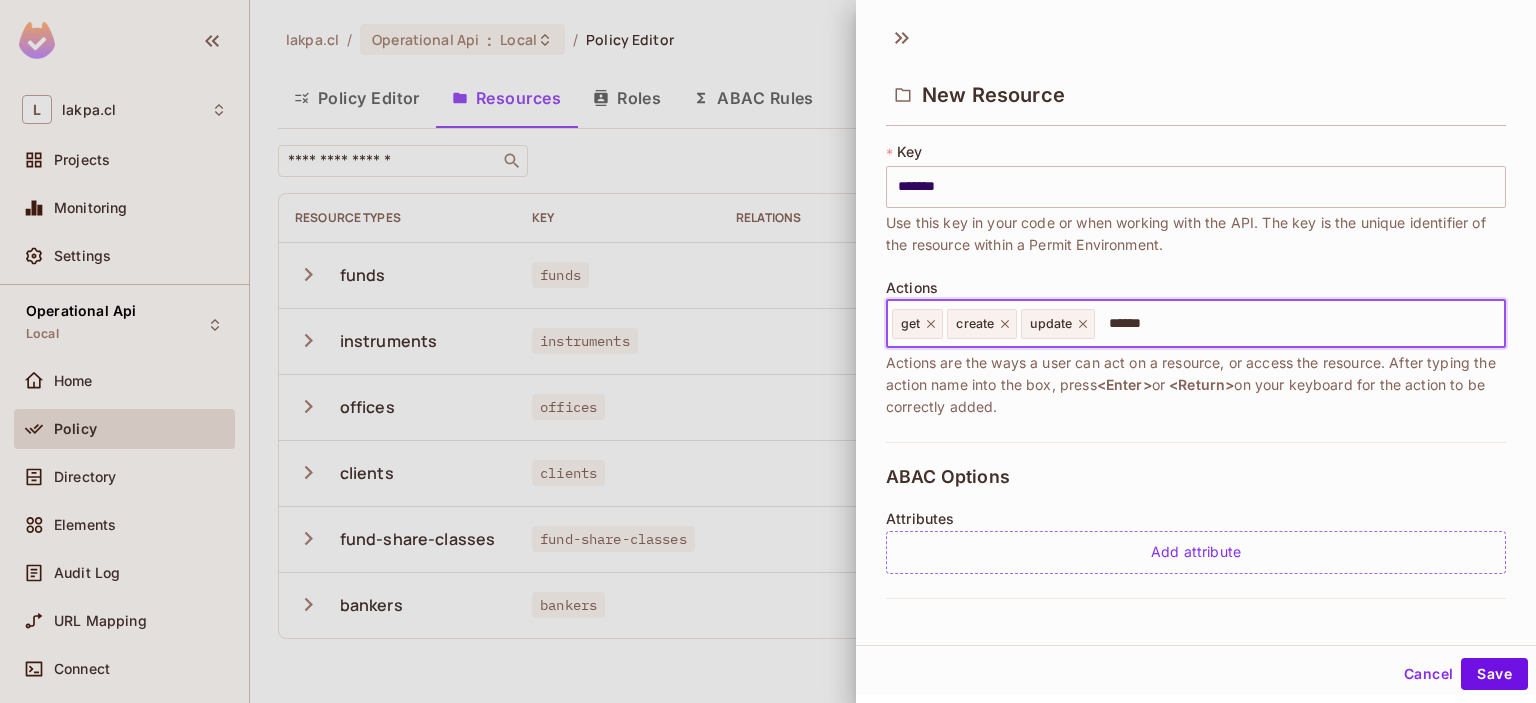 type 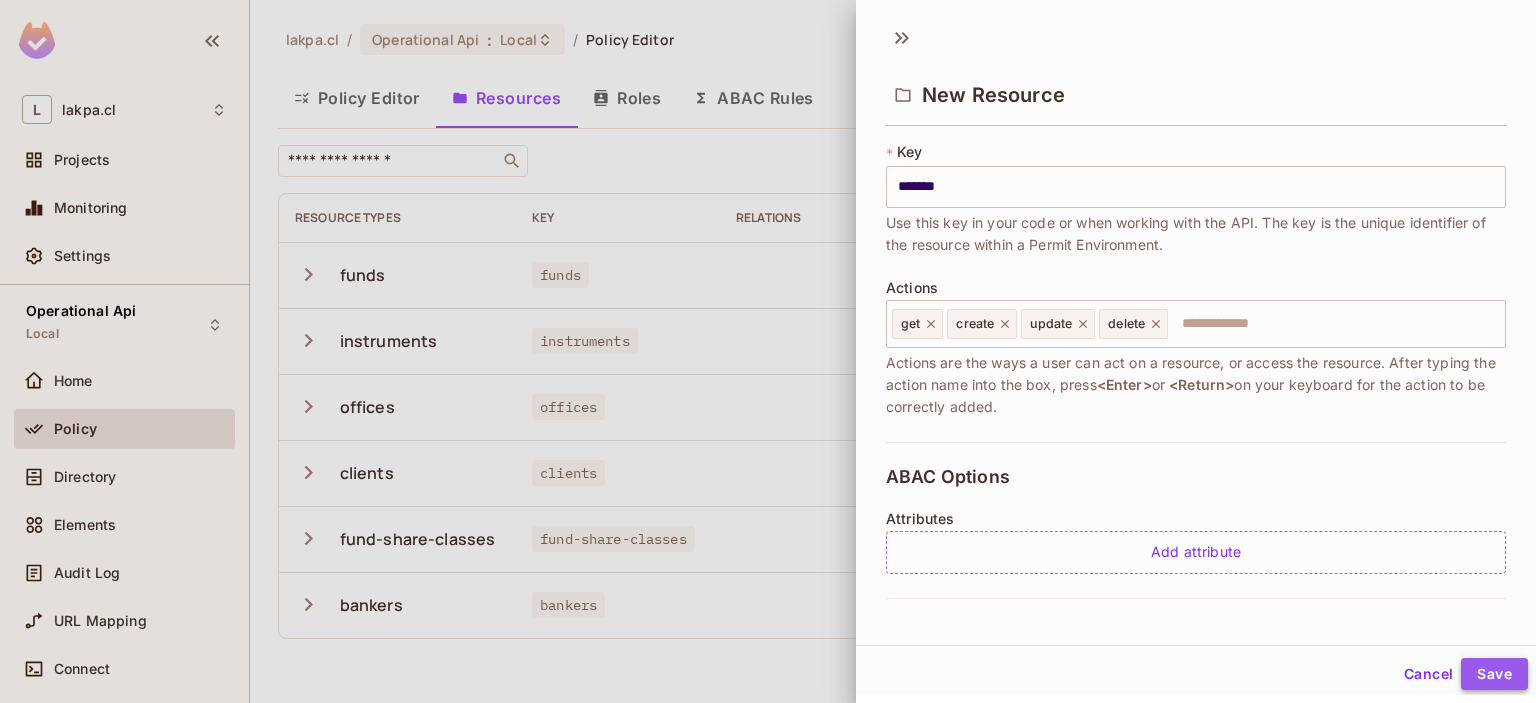 click on "Save" at bounding box center [1494, 674] 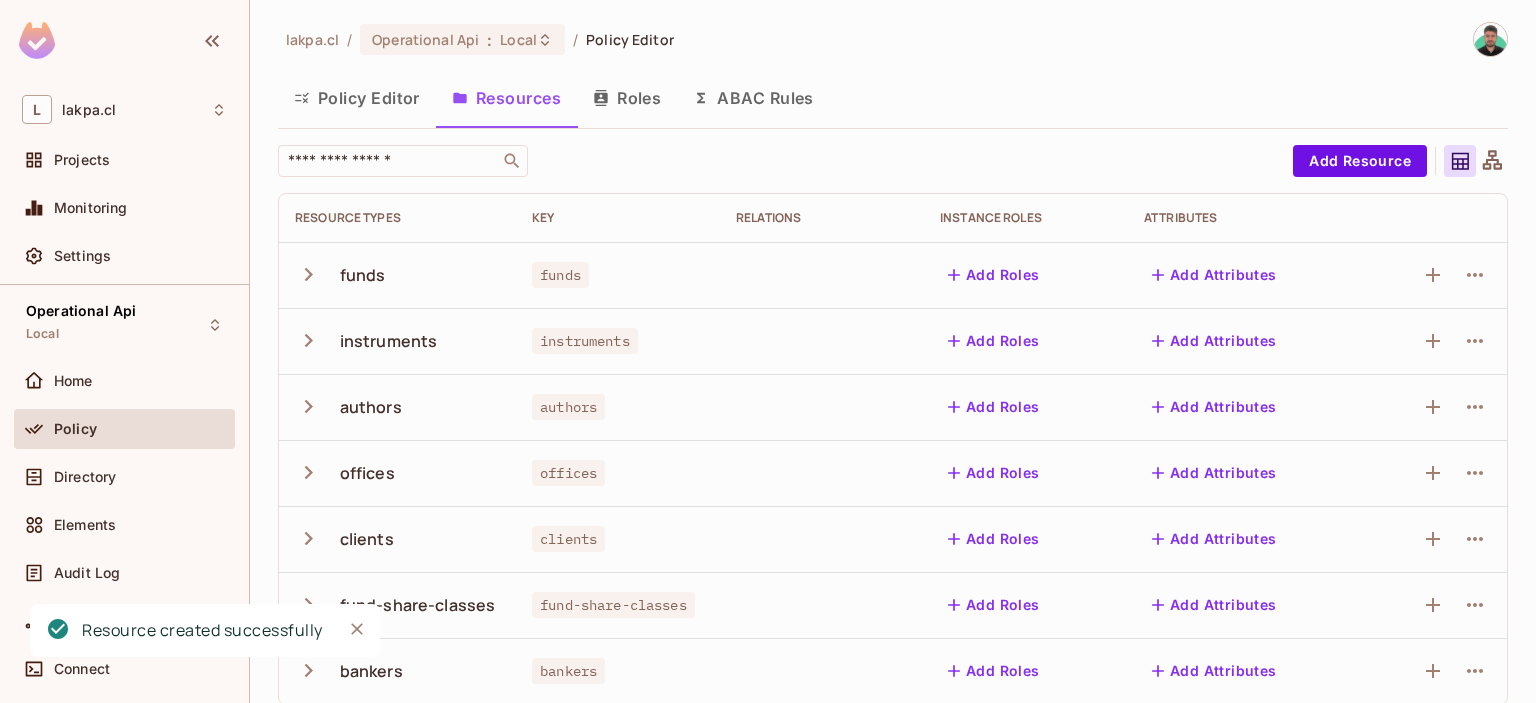 click on "Policy Editor" at bounding box center [357, 98] 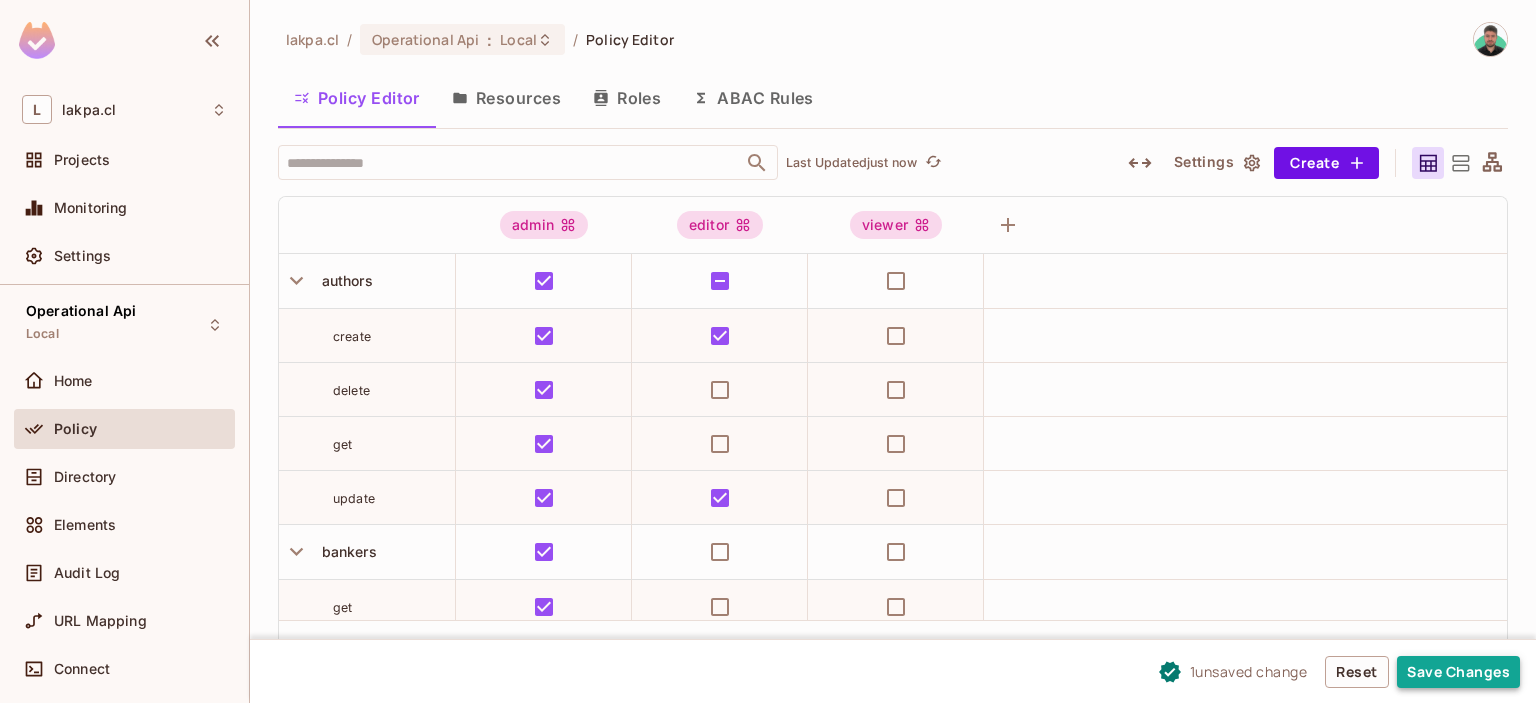 click on "Save Changes" at bounding box center [1458, 672] 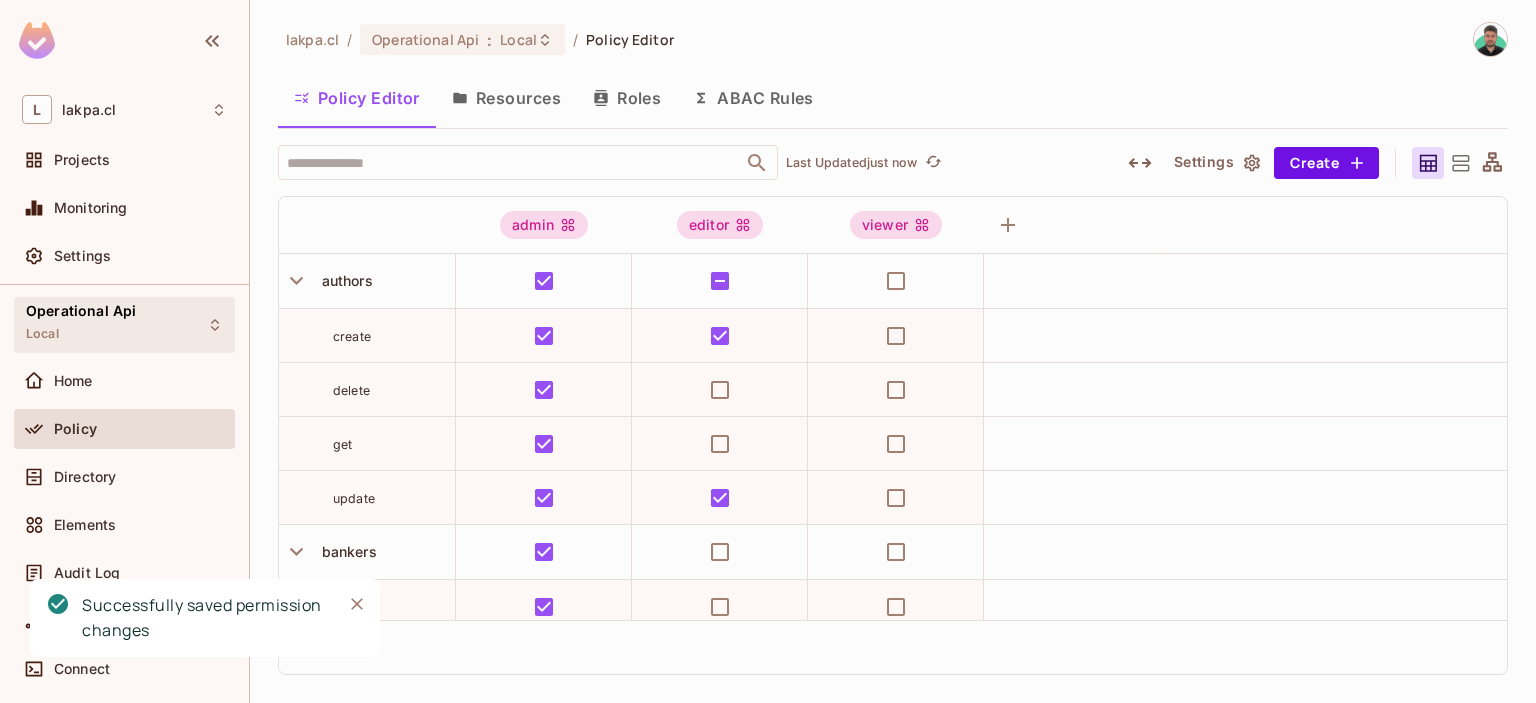 click on "Operational Api Local" at bounding box center (81, 324) 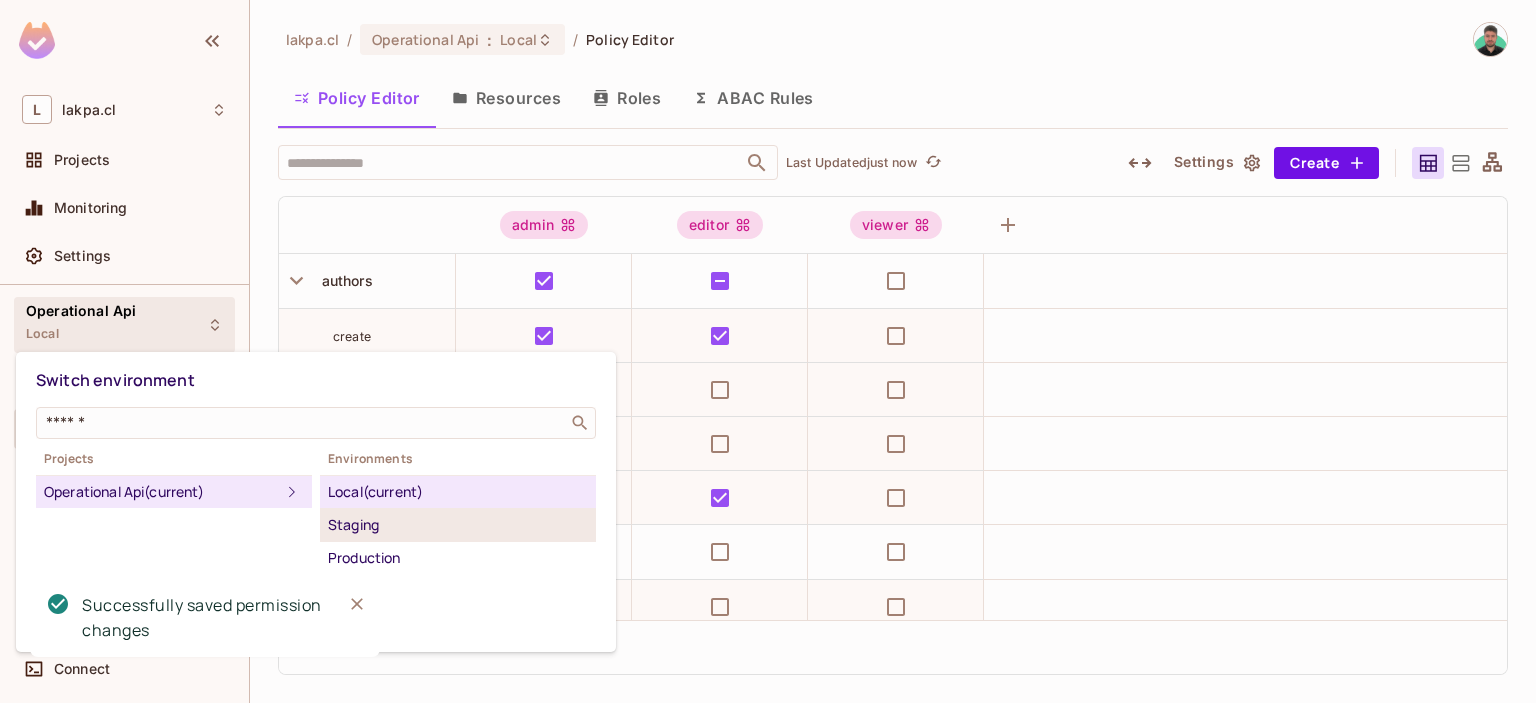 click on "Staging" at bounding box center (458, 525) 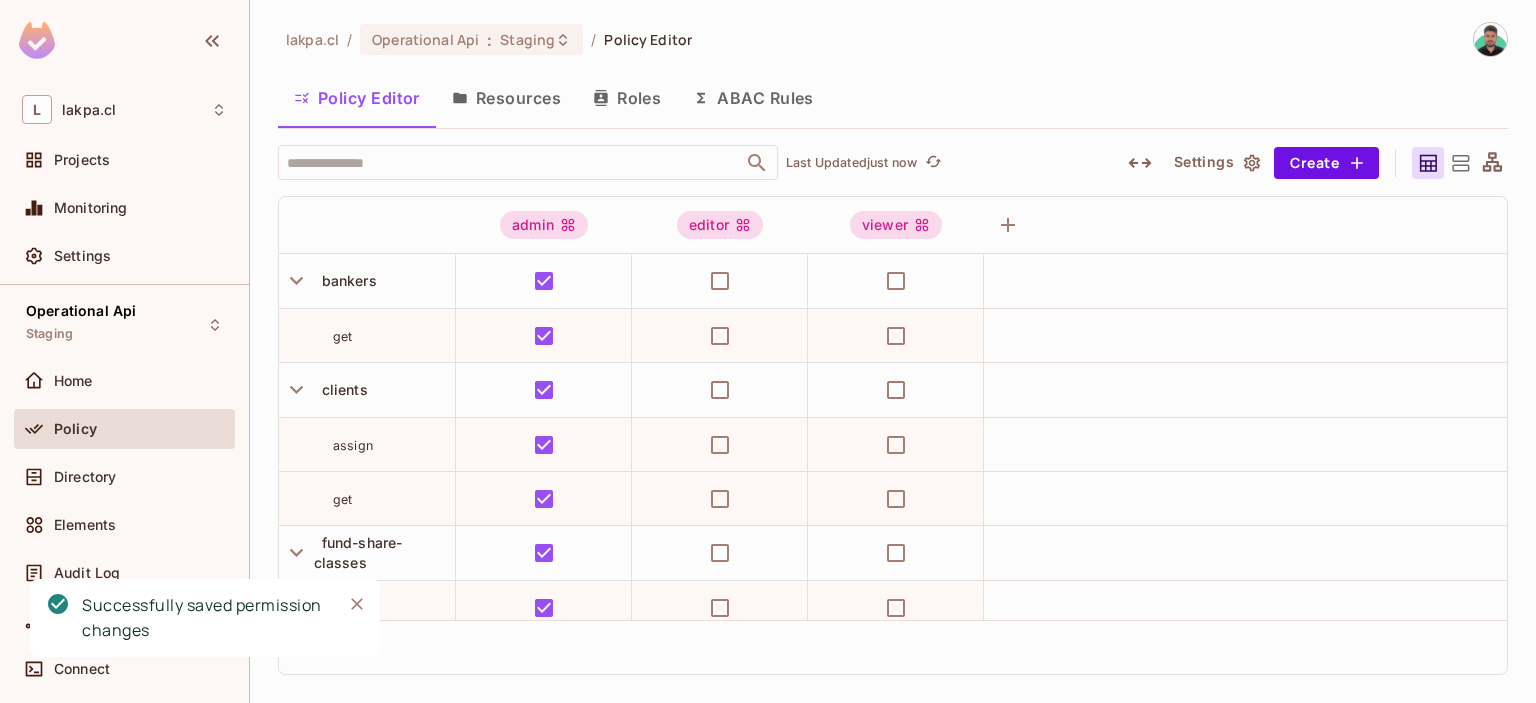 click on "Resources" at bounding box center (506, 98) 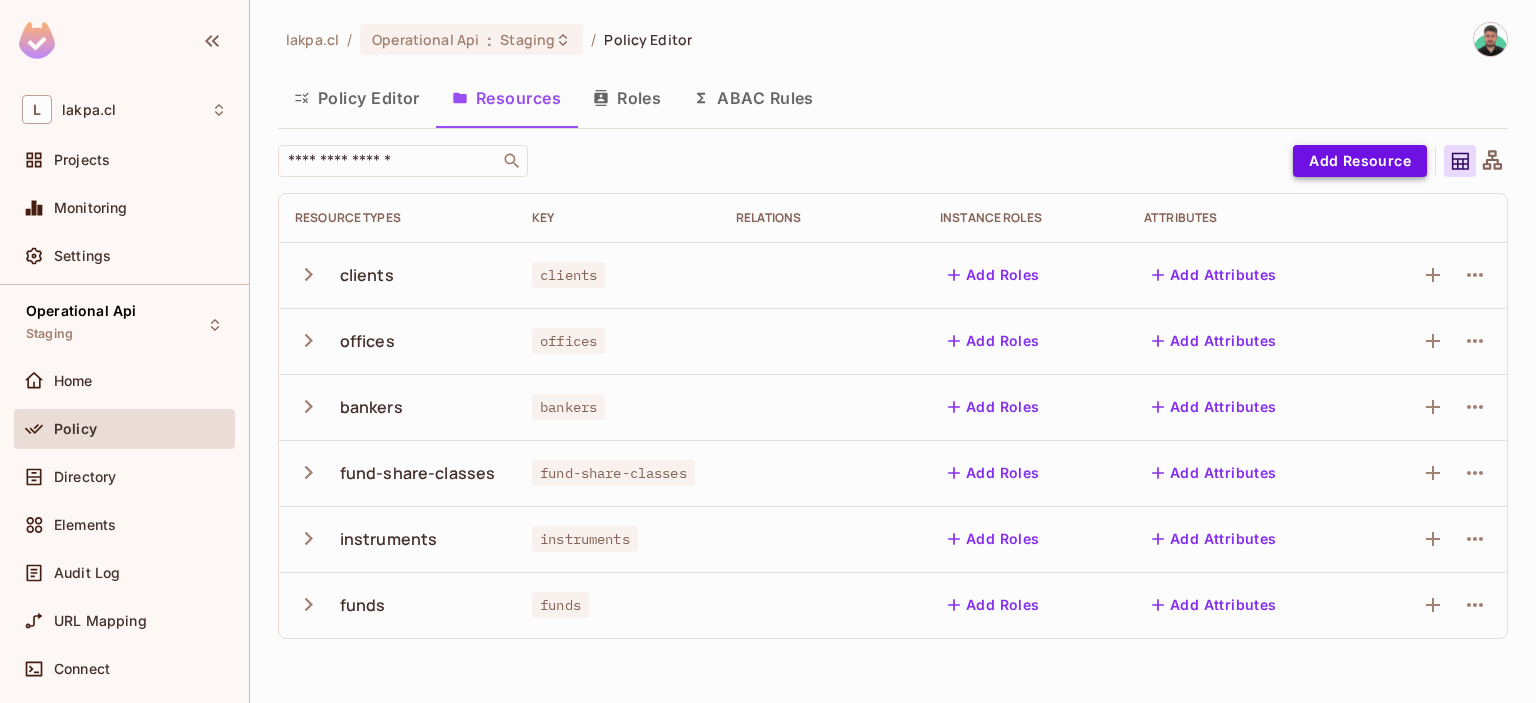 click on "Add Resource" at bounding box center (1360, 161) 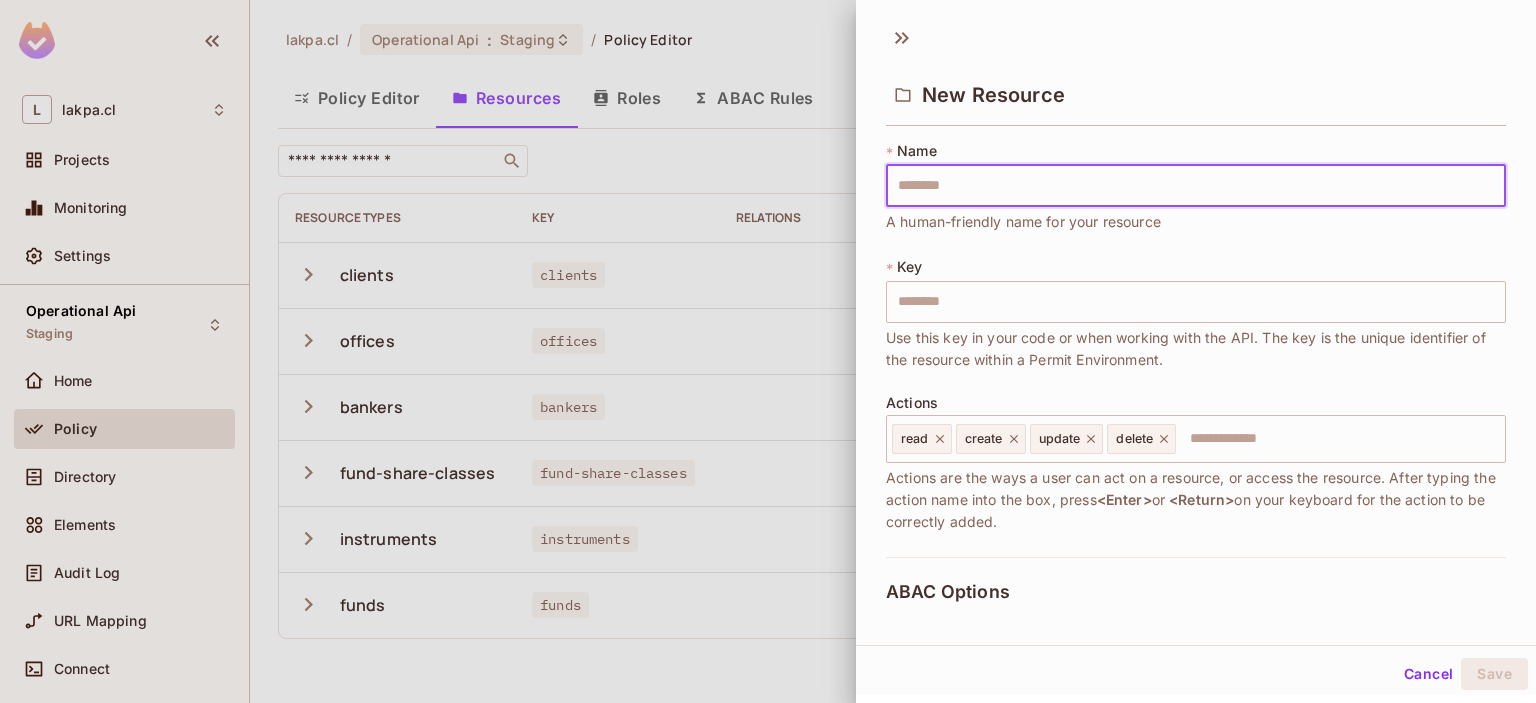 type on "*******" 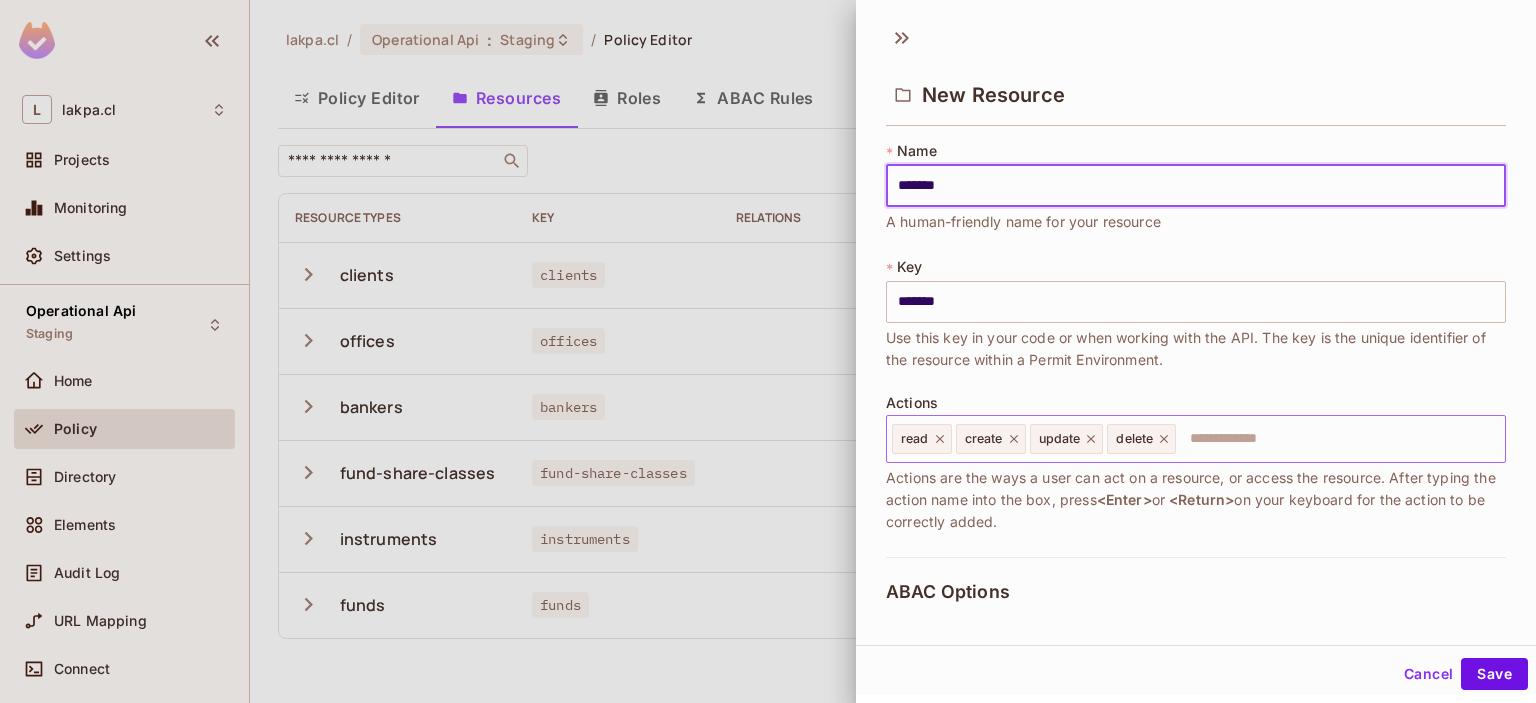 click on "read" at bounding box center (922, 439) 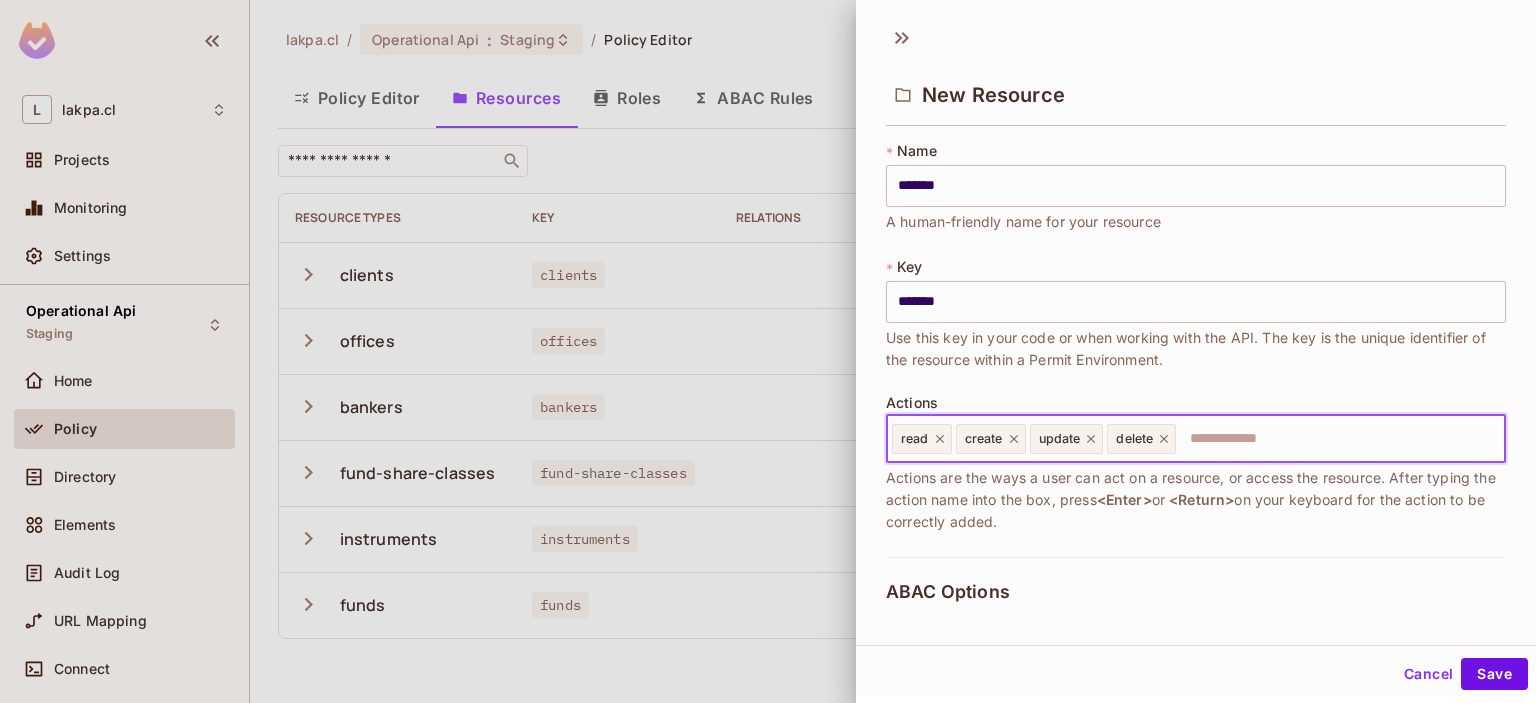 click on "read" at bounding box center (922, 439) 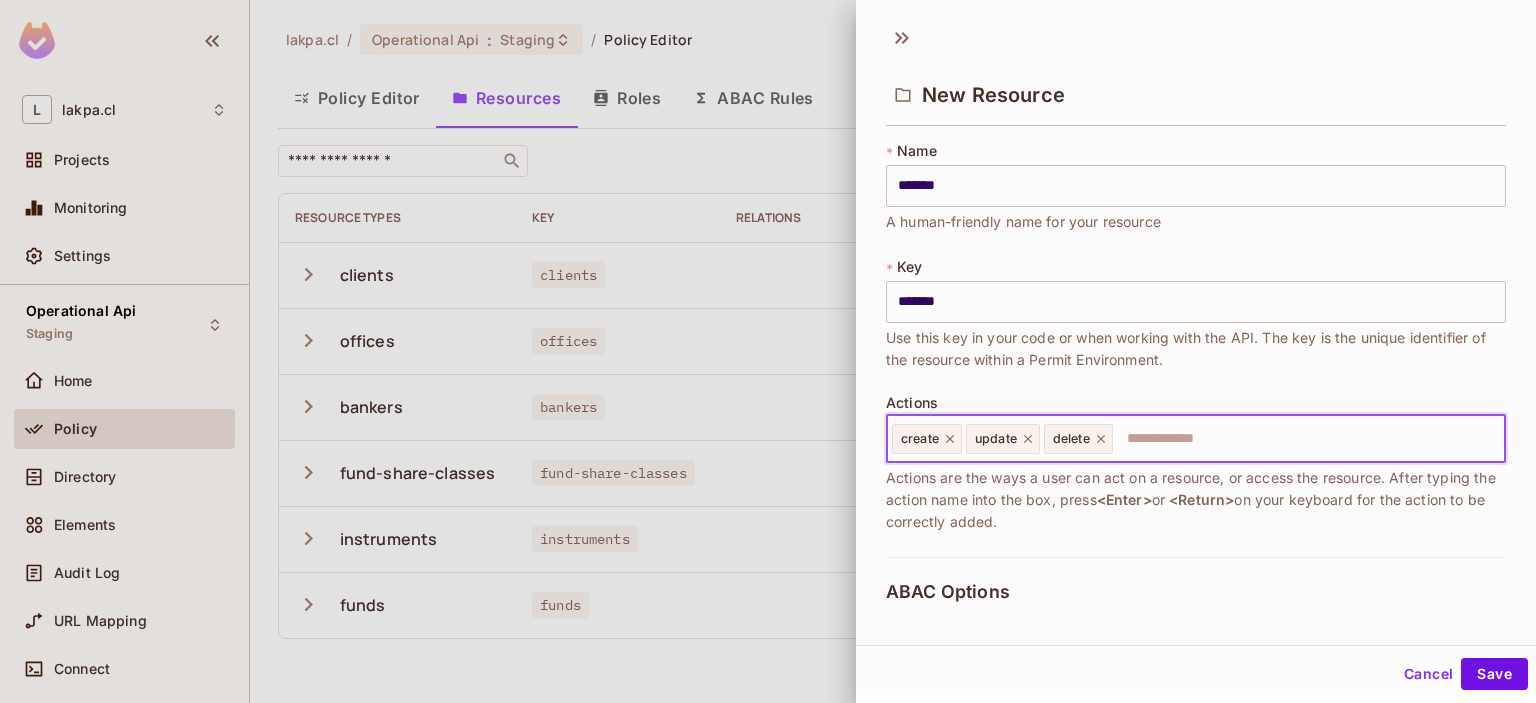 click on "create" at bounding box center [920, 439] 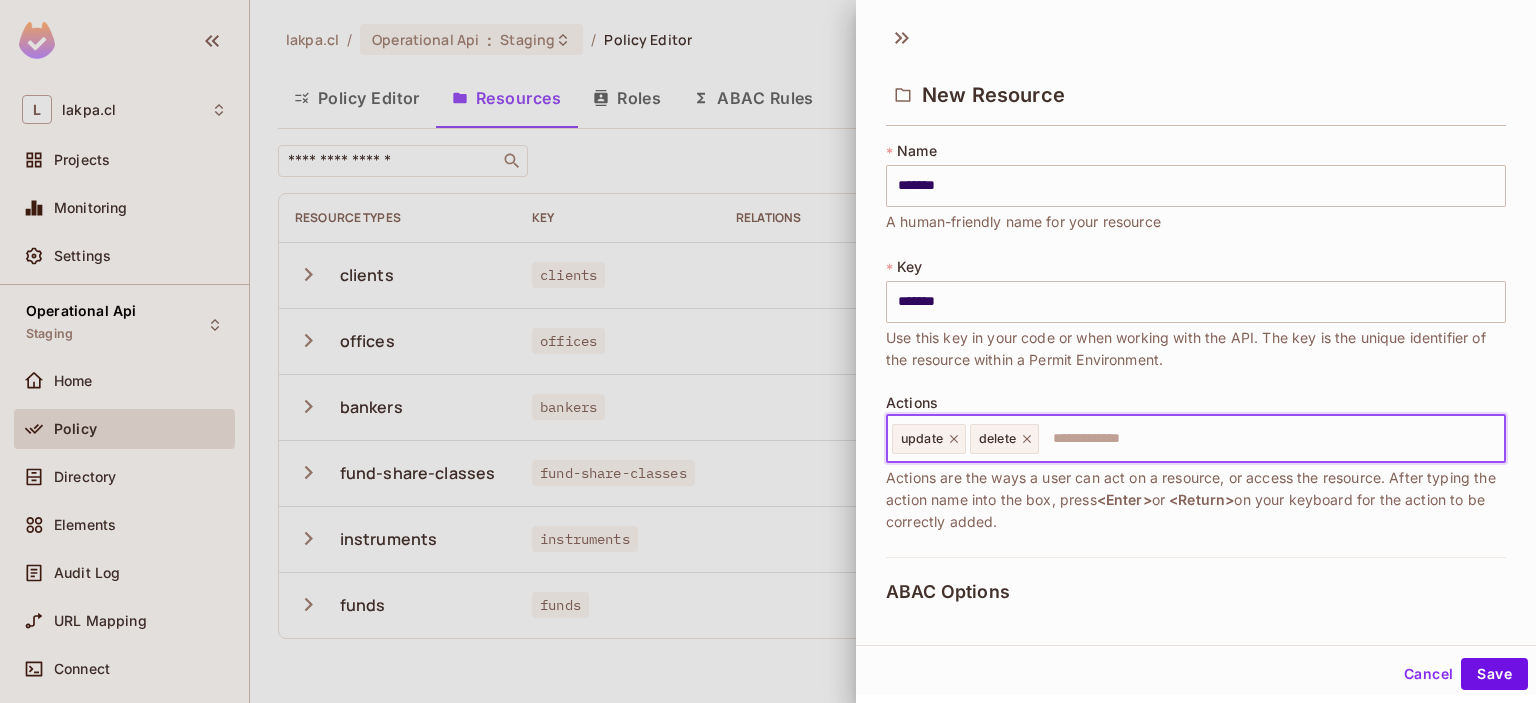 click 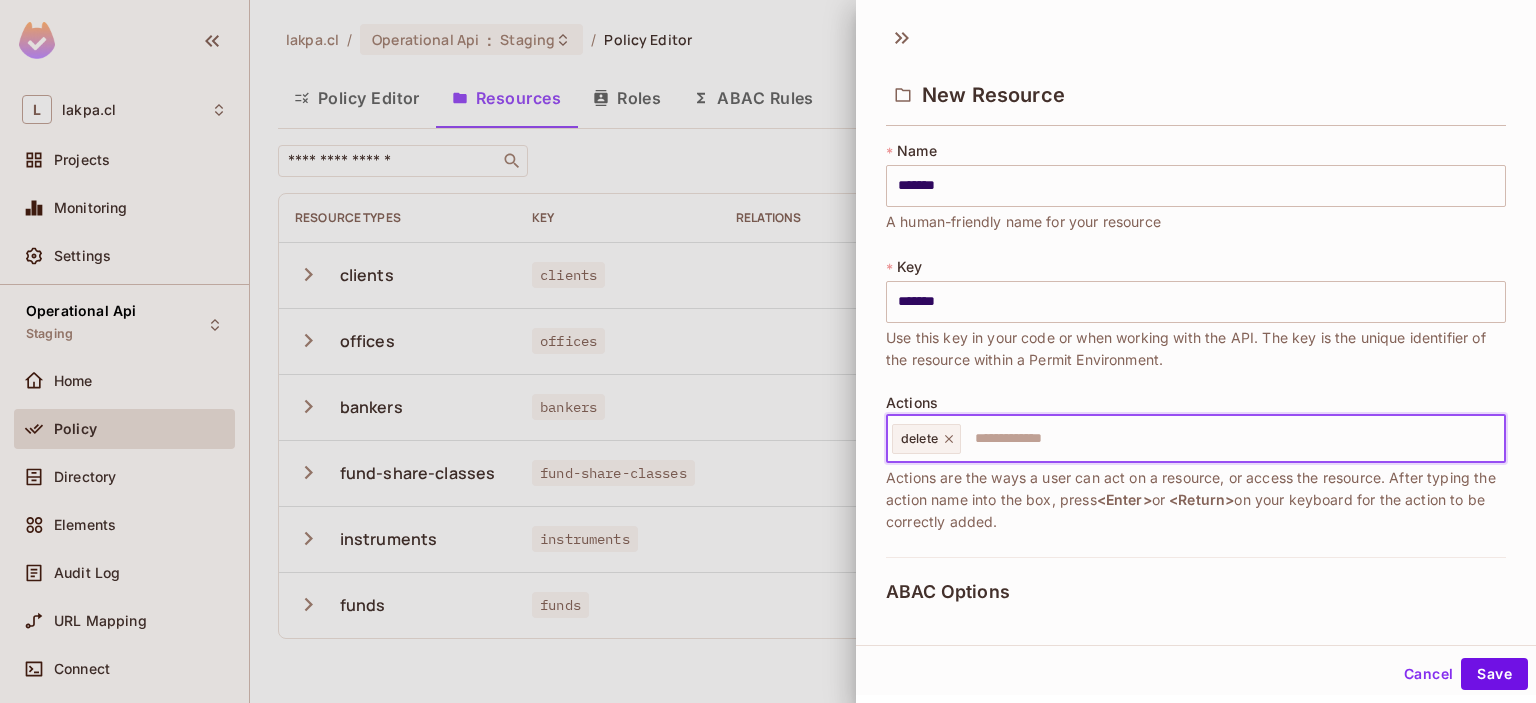 click 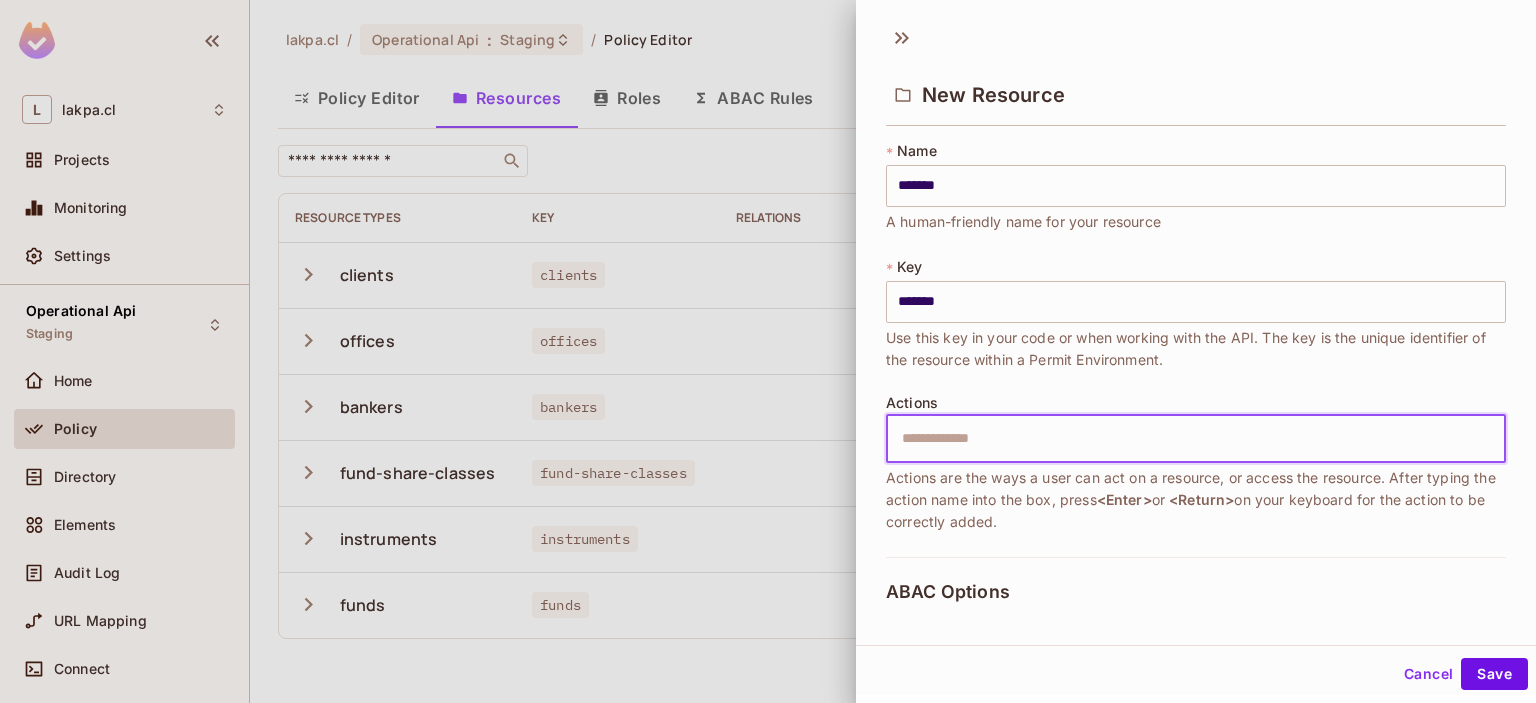 click at bounding box center [1193, 439] 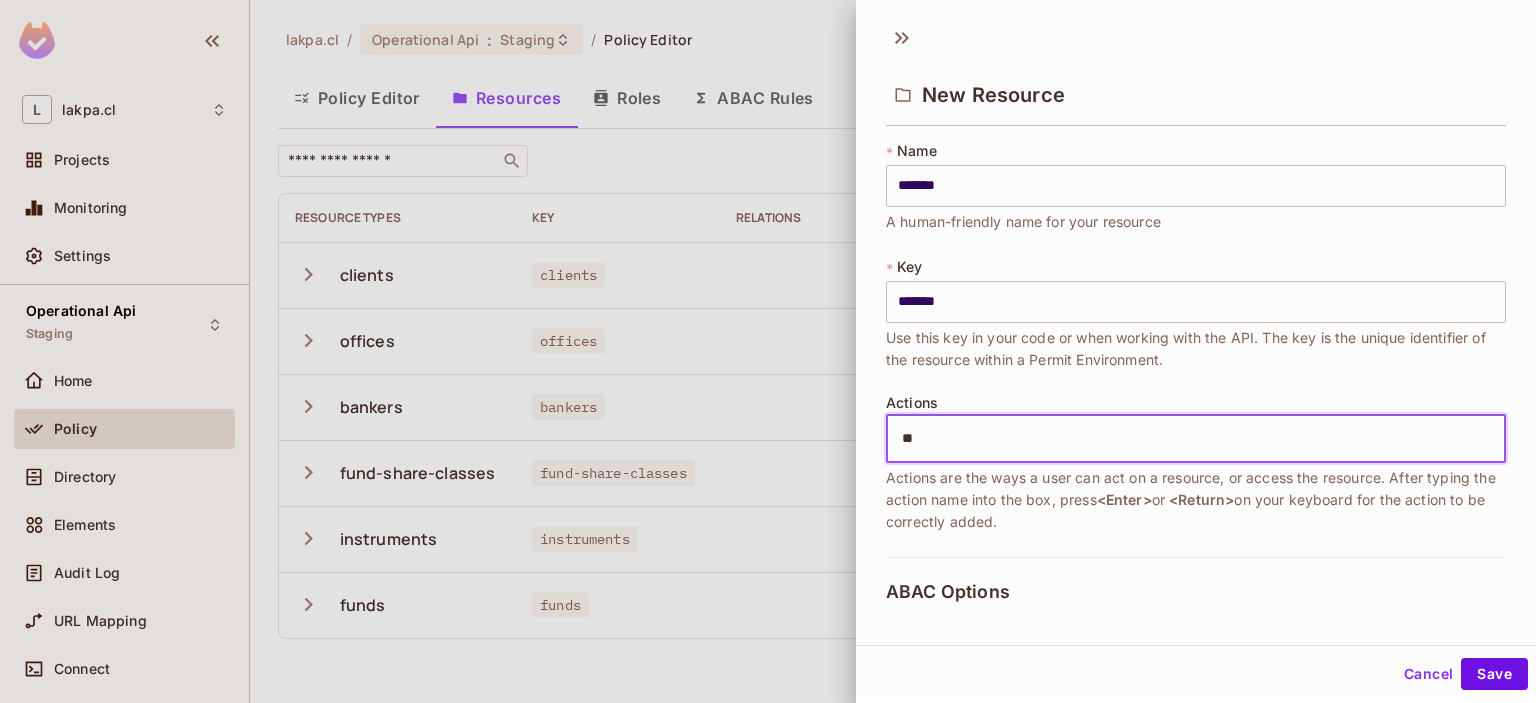 type on "***" 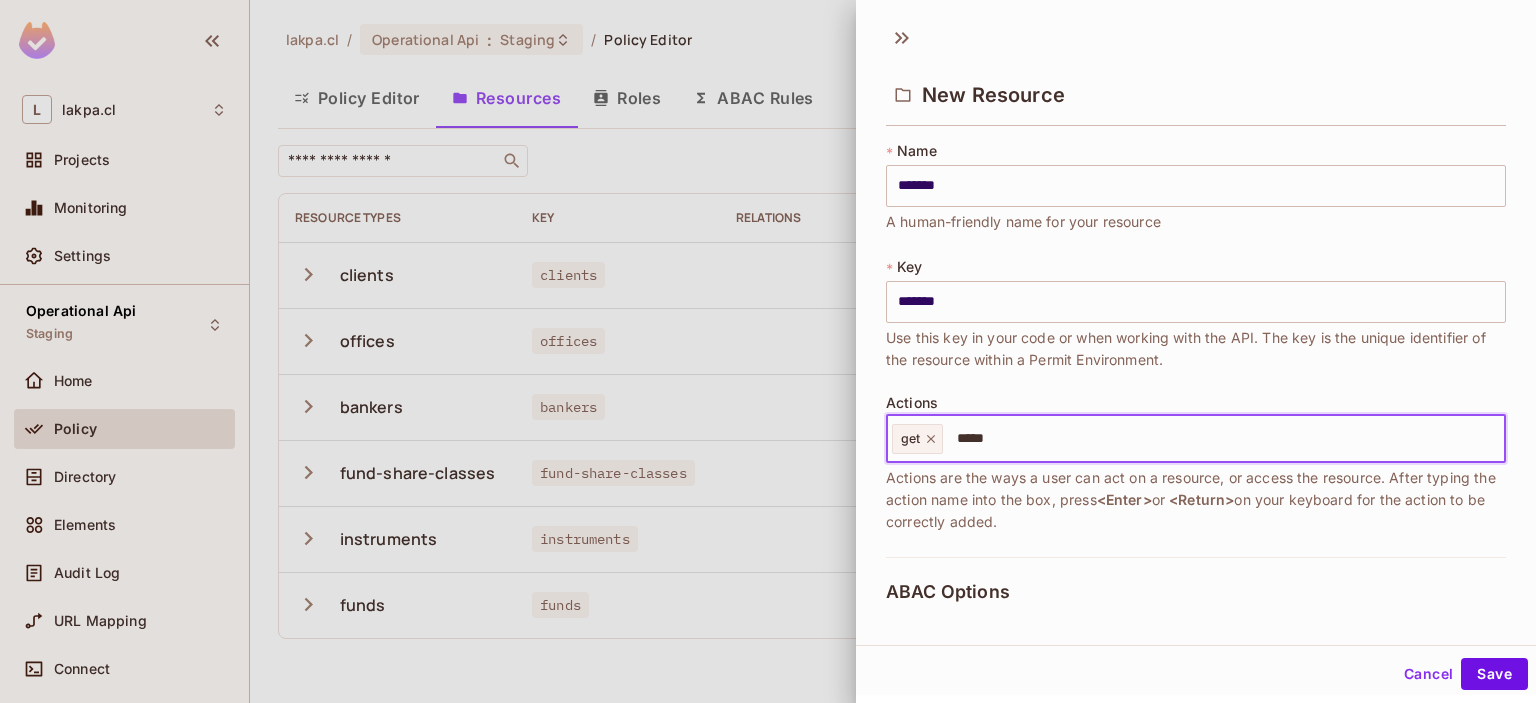 type on "******" 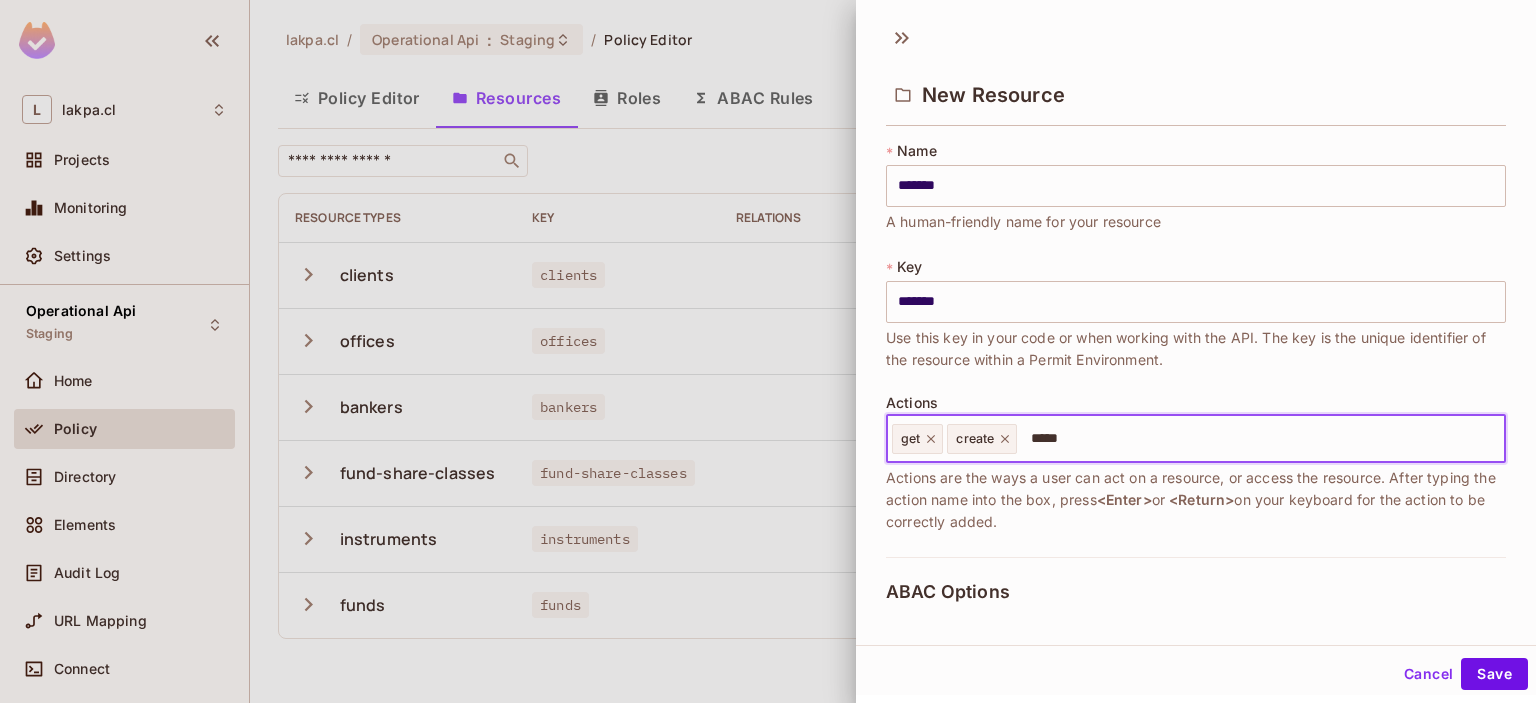 type on "******" 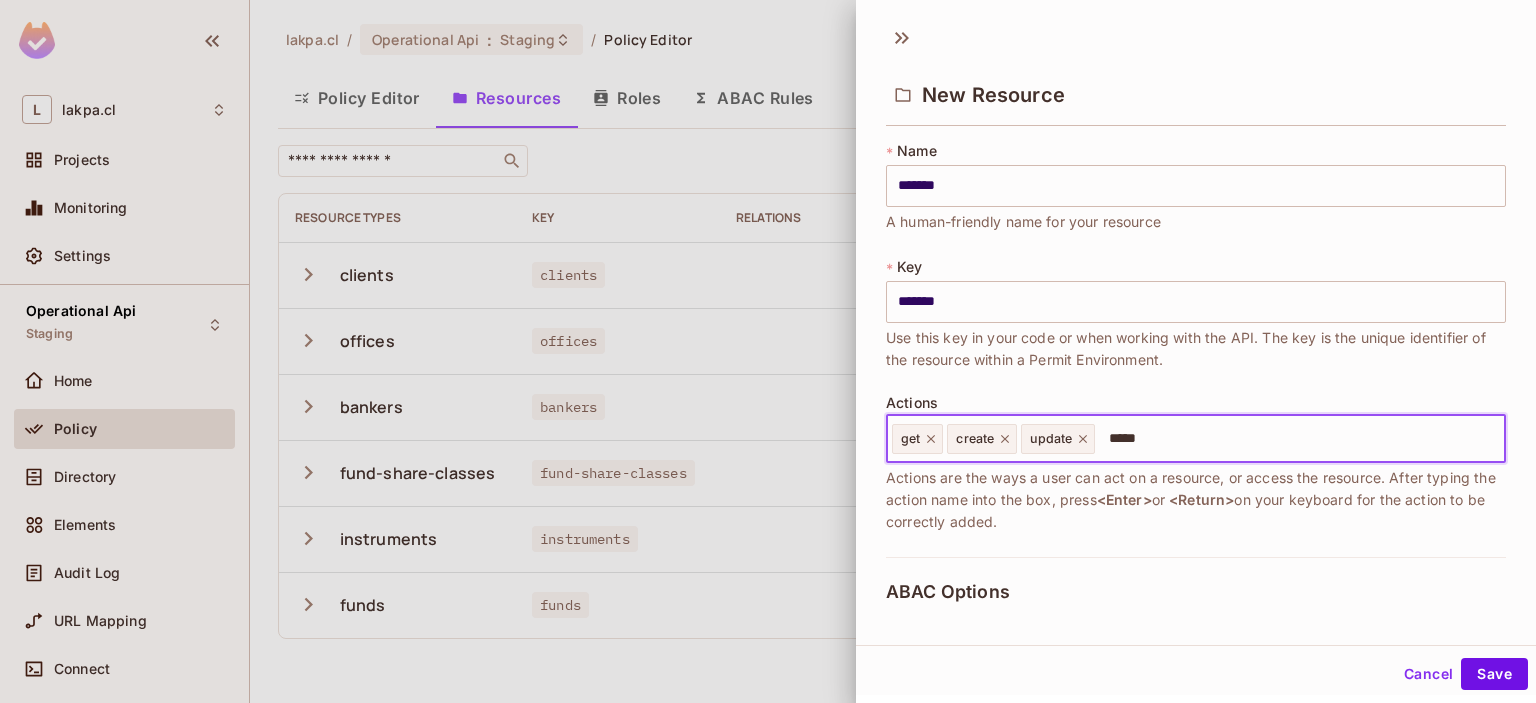 type on "******" 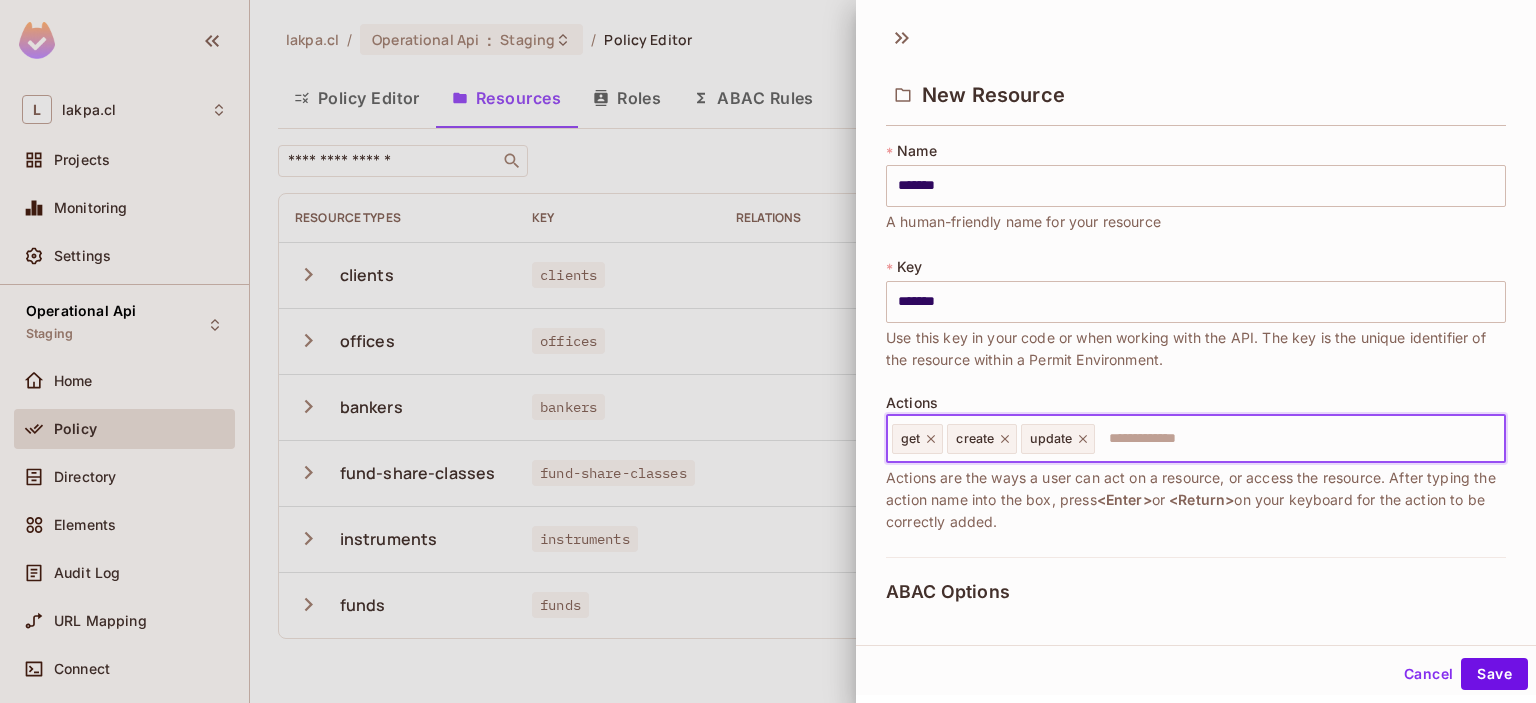 type on "*" 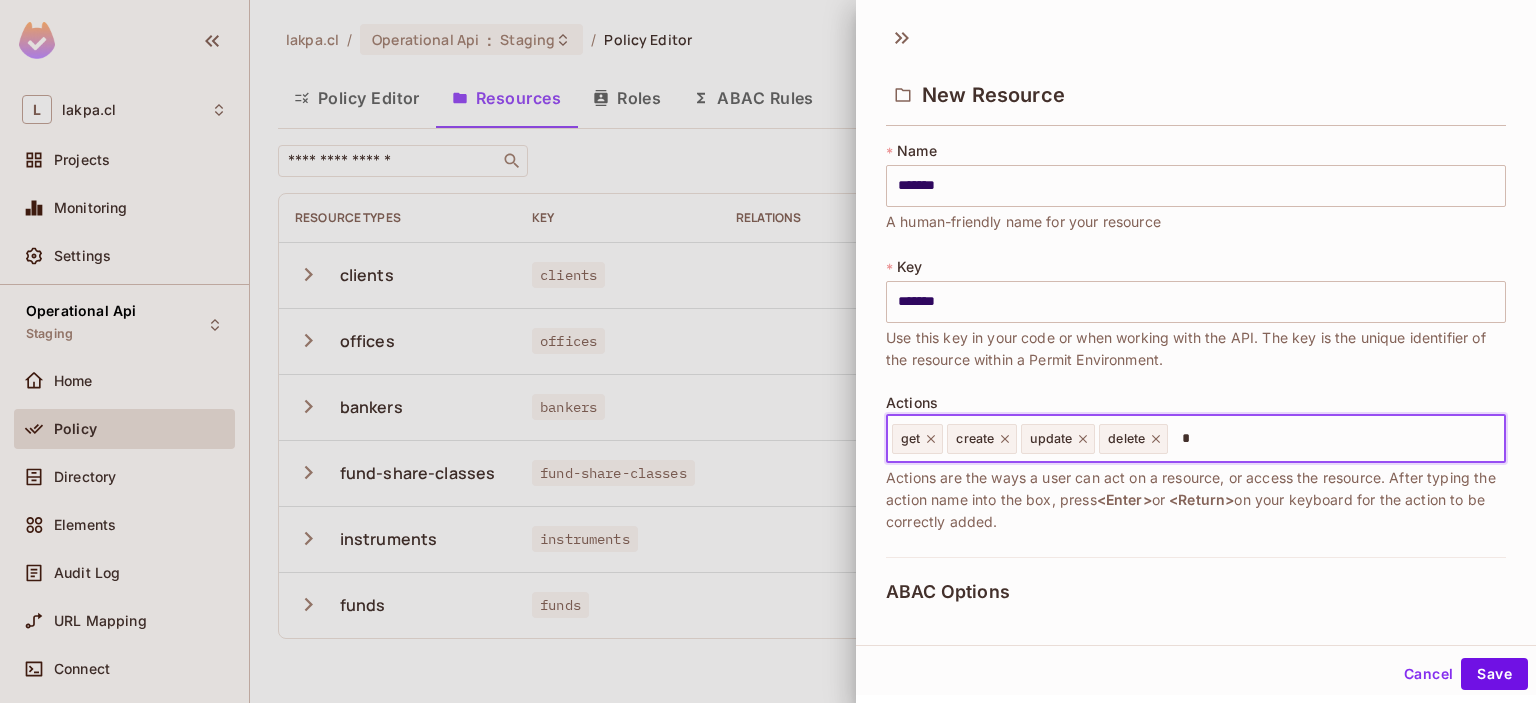 type 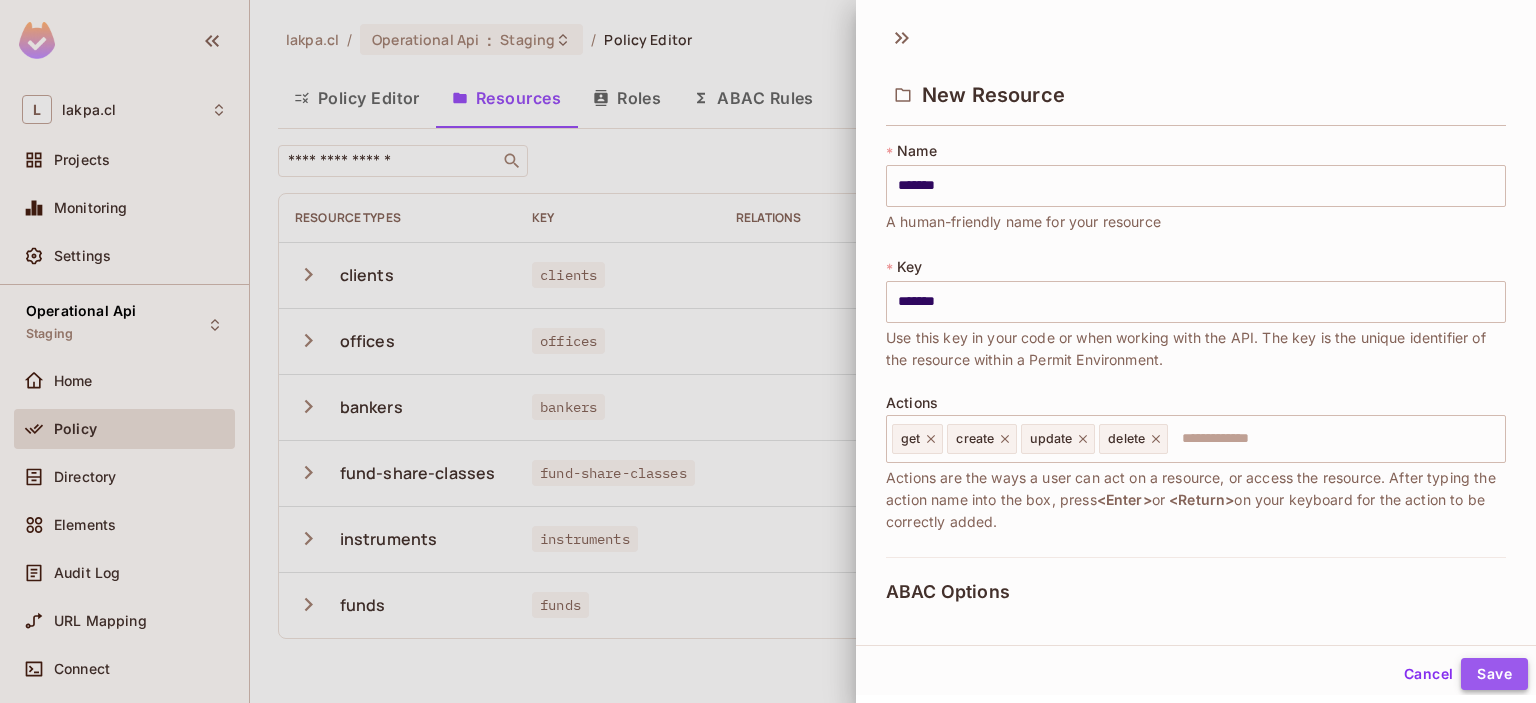 click on "Save" at bounding box center (1494, 674) 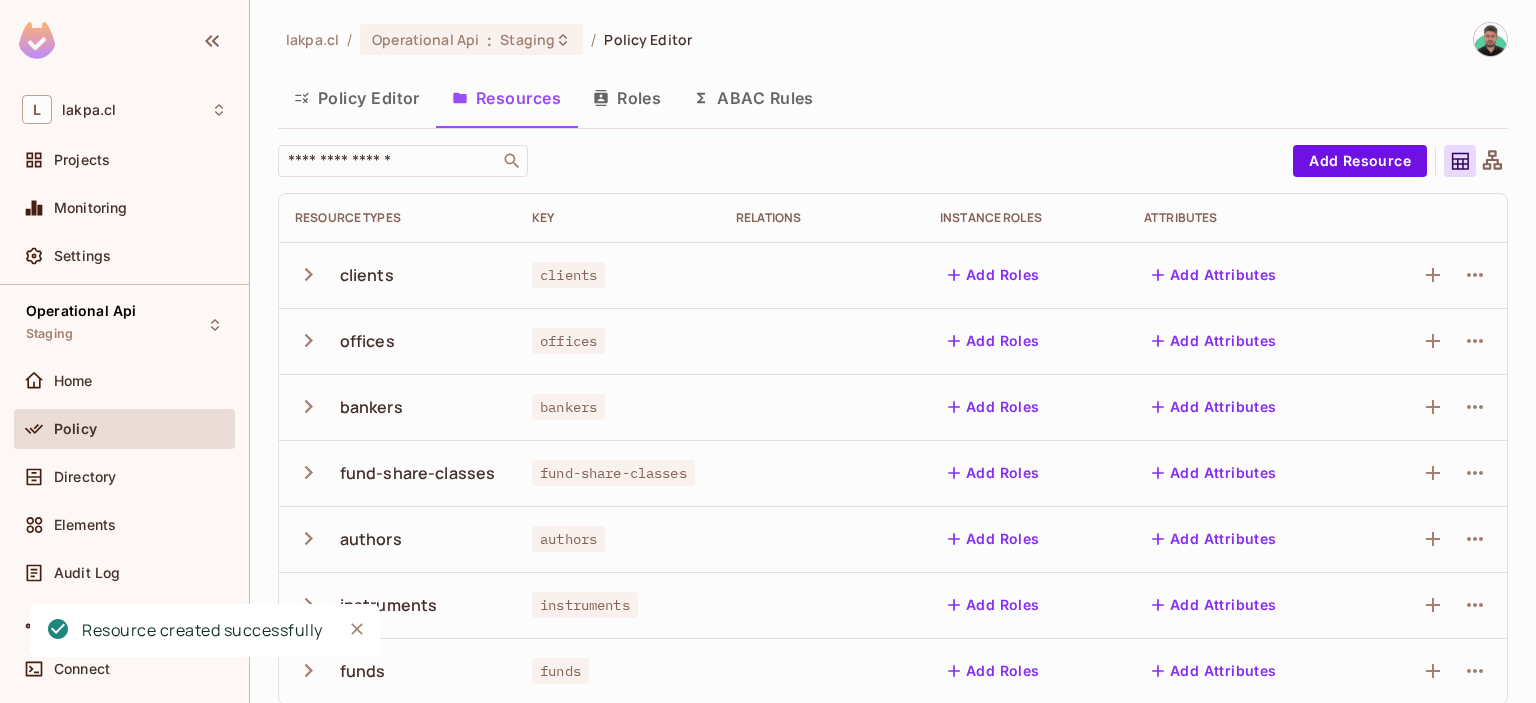click on "Policy Editor" at bounding box center [357, 98] 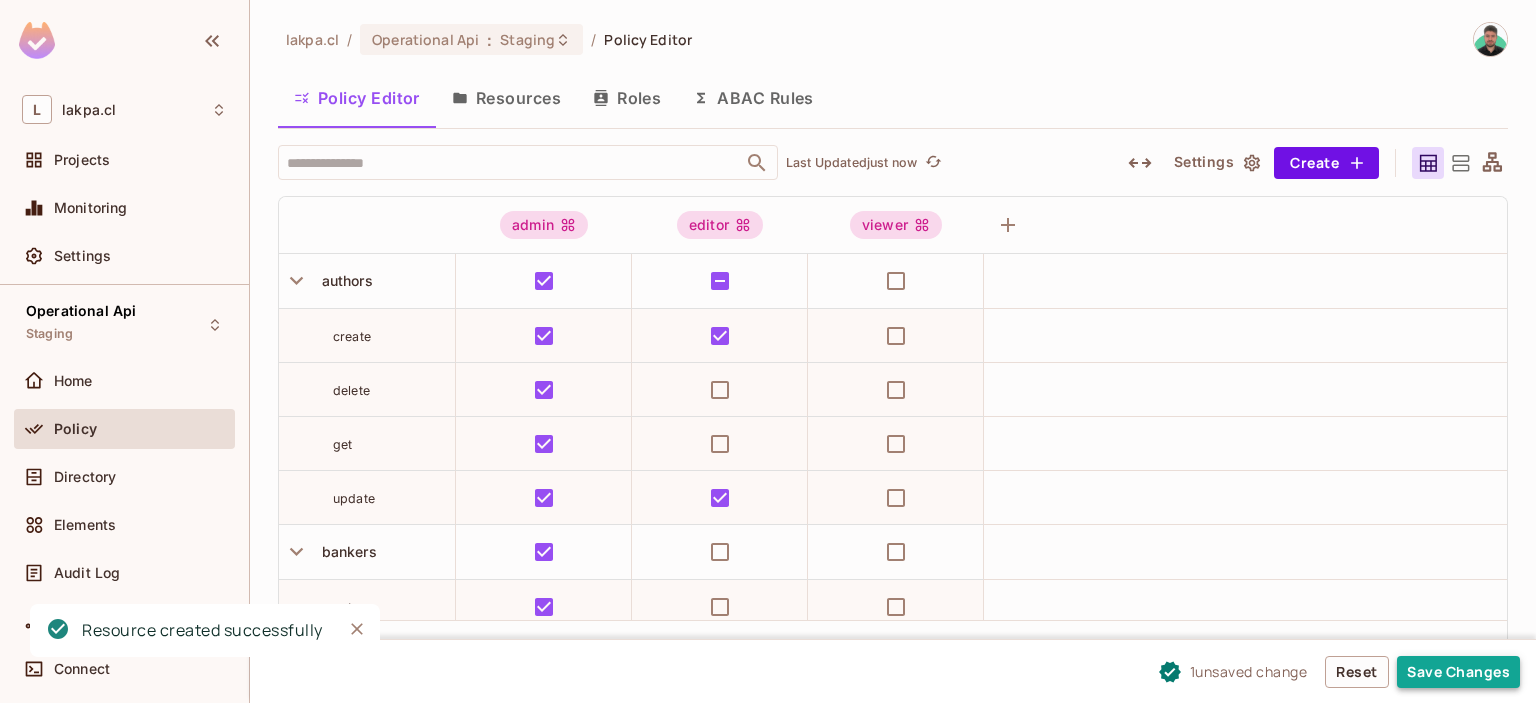 click on "Save Changes" at bounding box center [1458, 672] 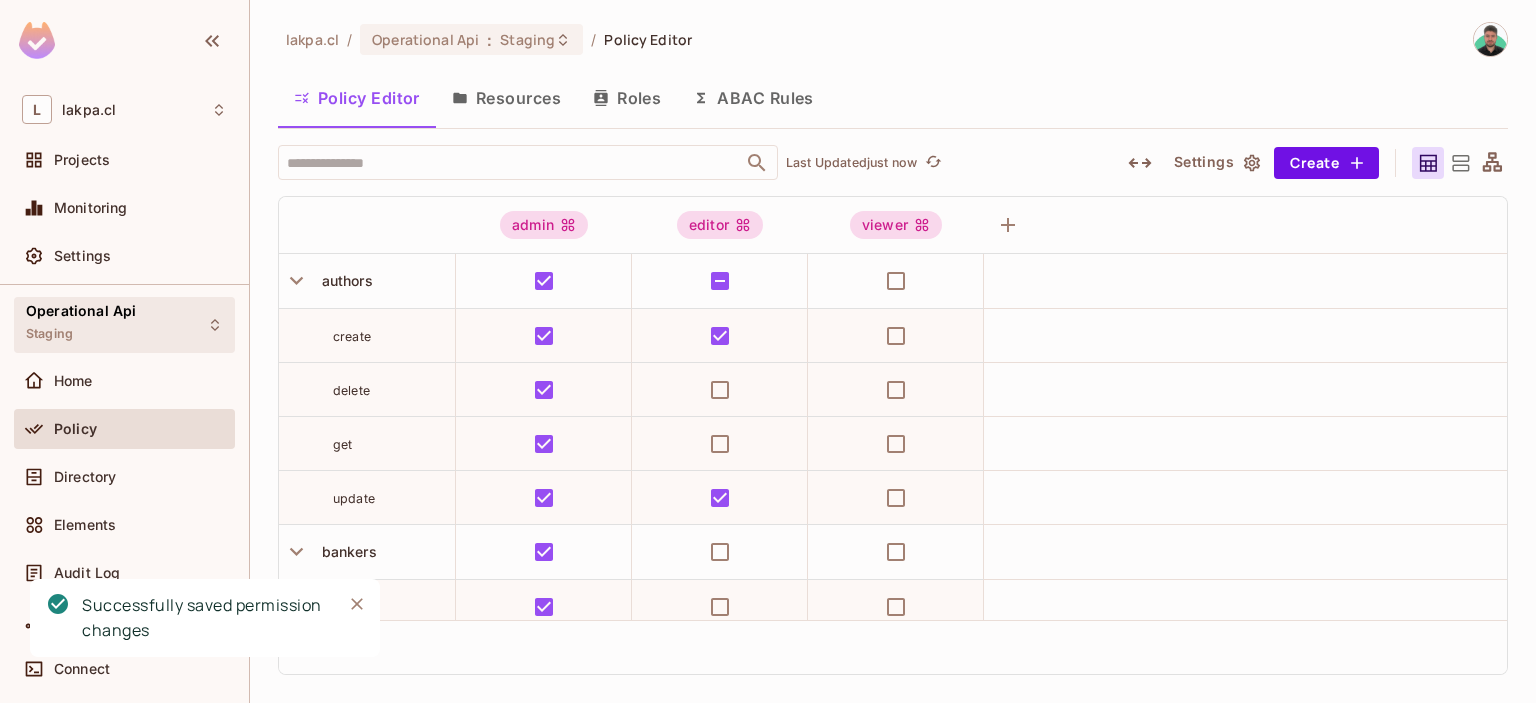 click on "Operational Api Staging" at bounding box center (81, 324) 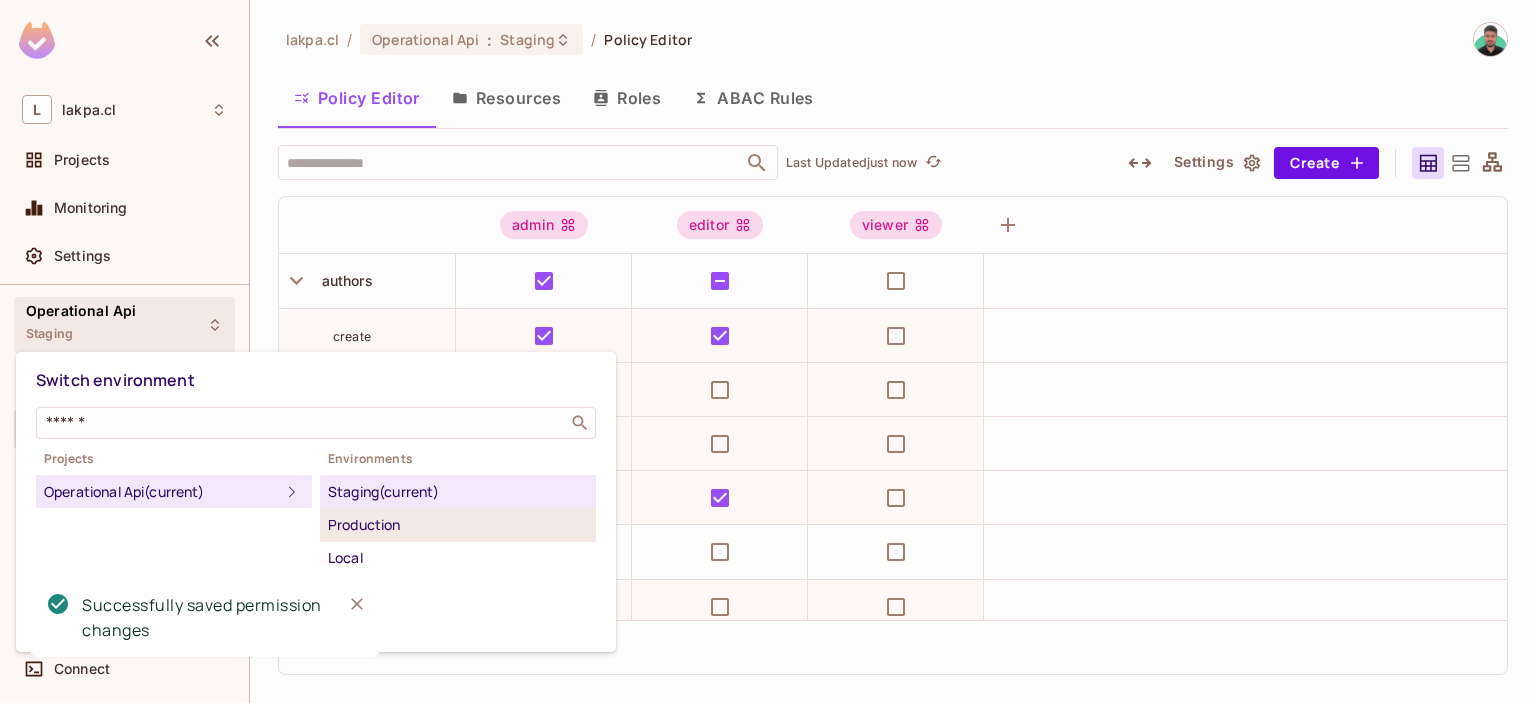 click on "Production" at bounding box center [458, 525] 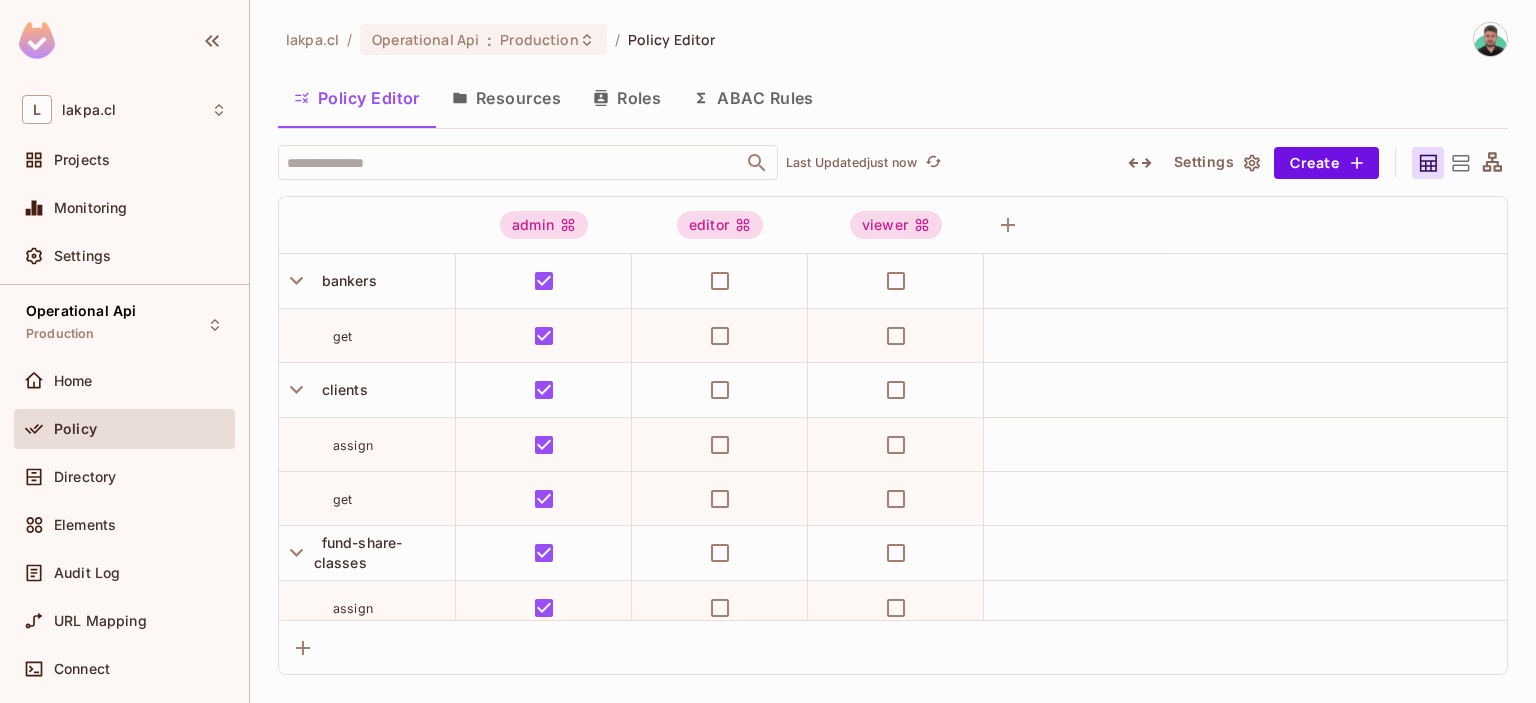 click on "Resources" at bounding box center (506, 98) 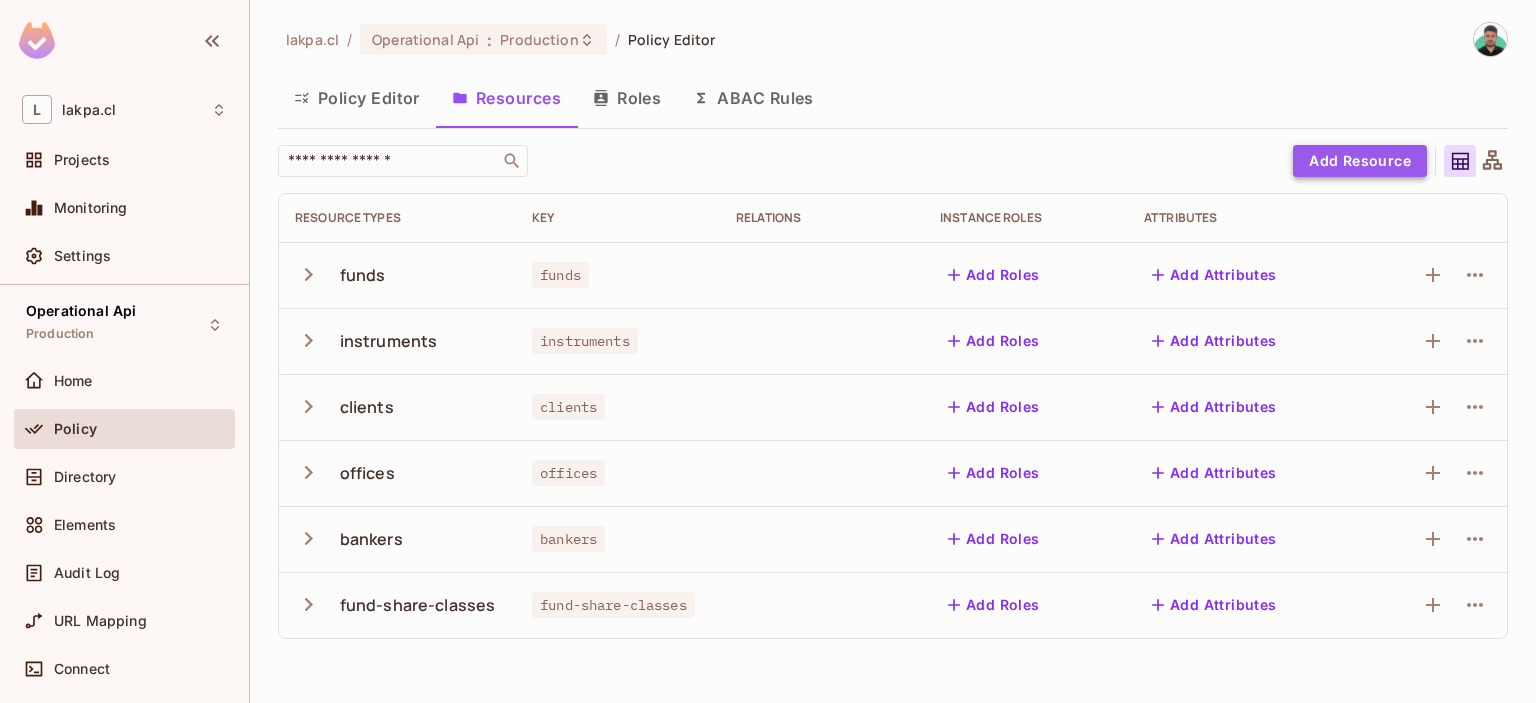 click on "Add Resource" at bounding box center [1360, 161] 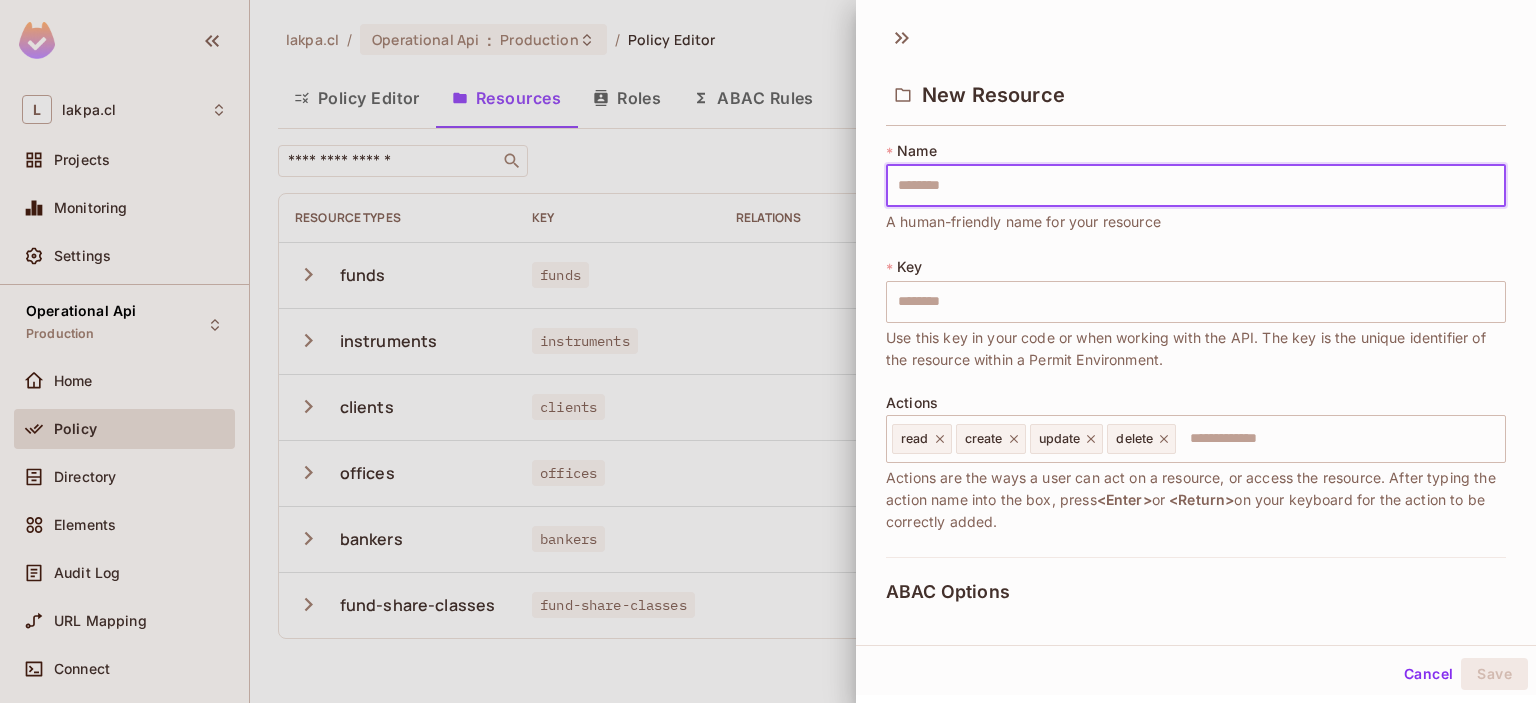 type on "*******" 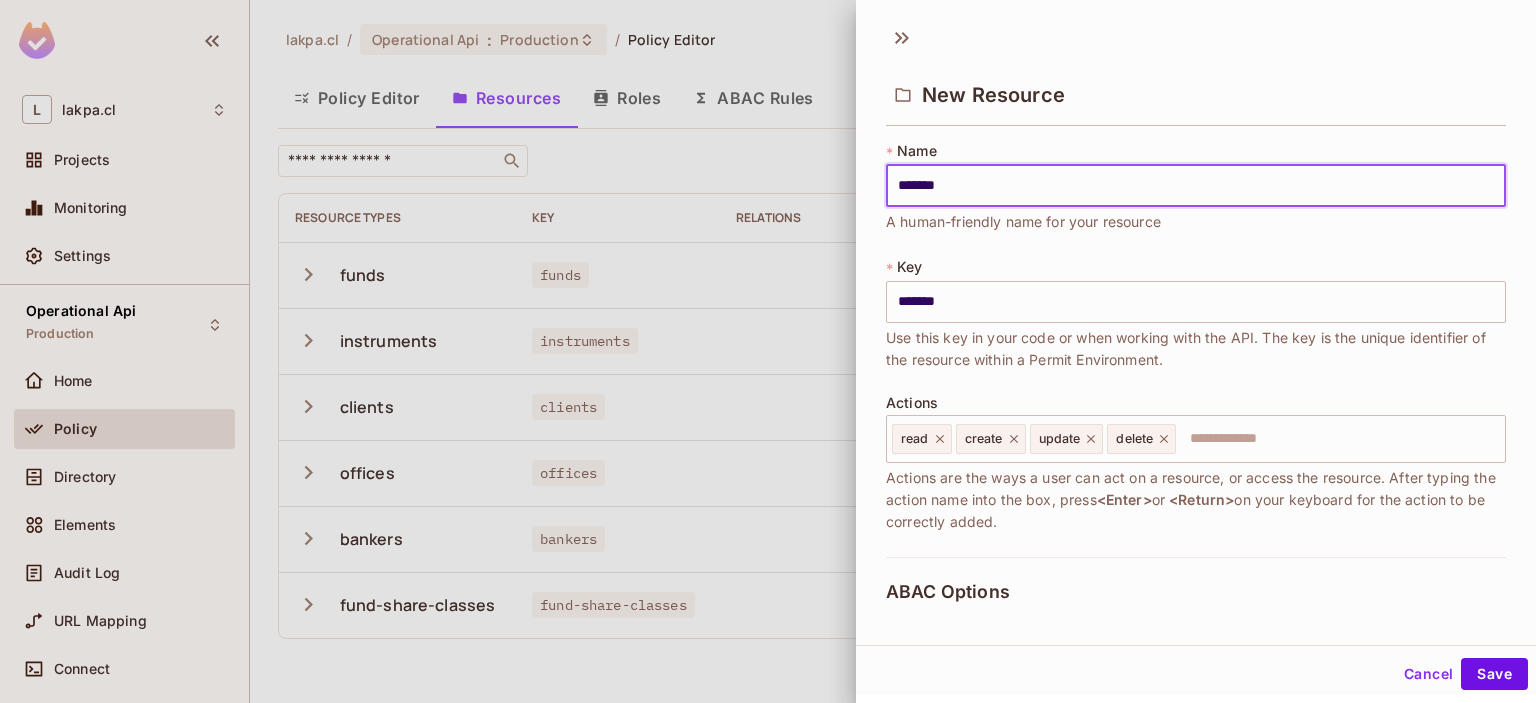 type on "*******" 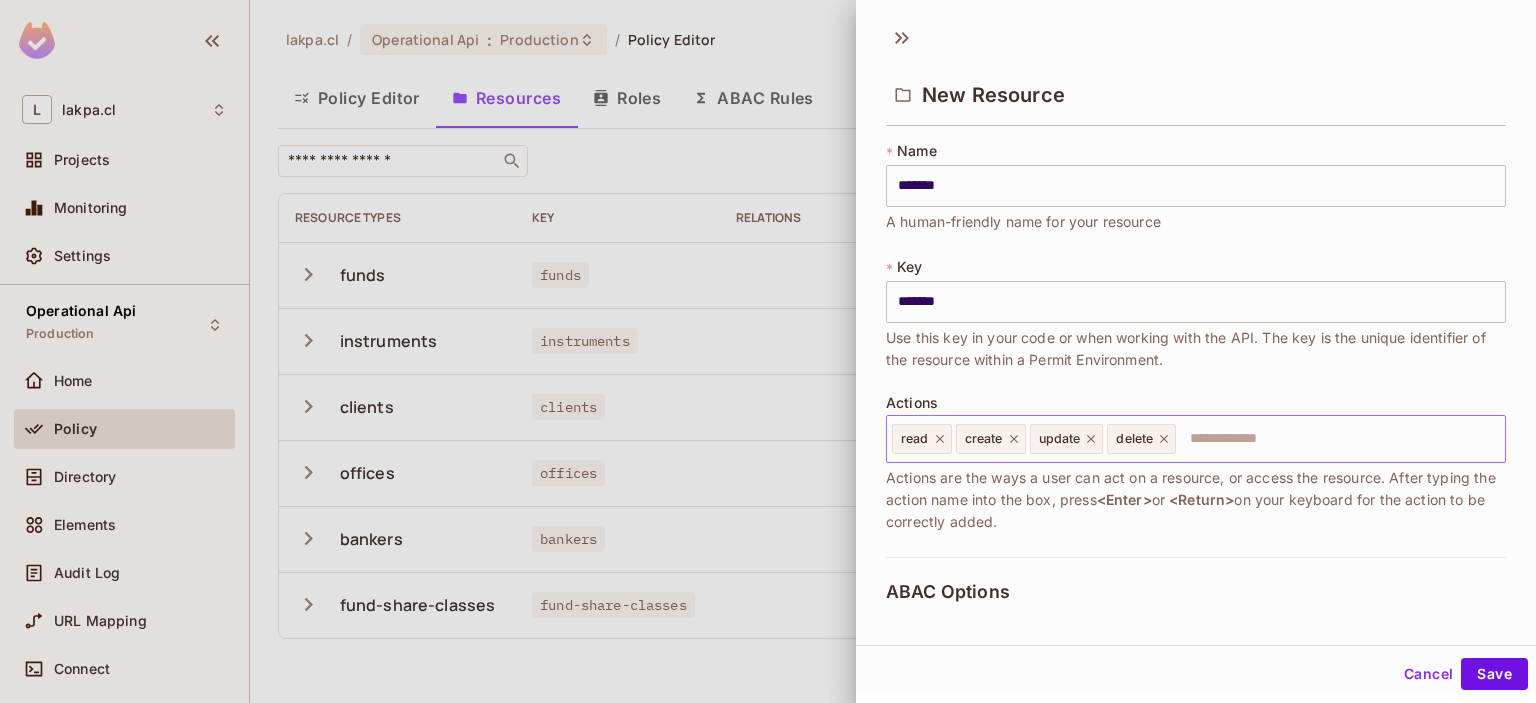 click 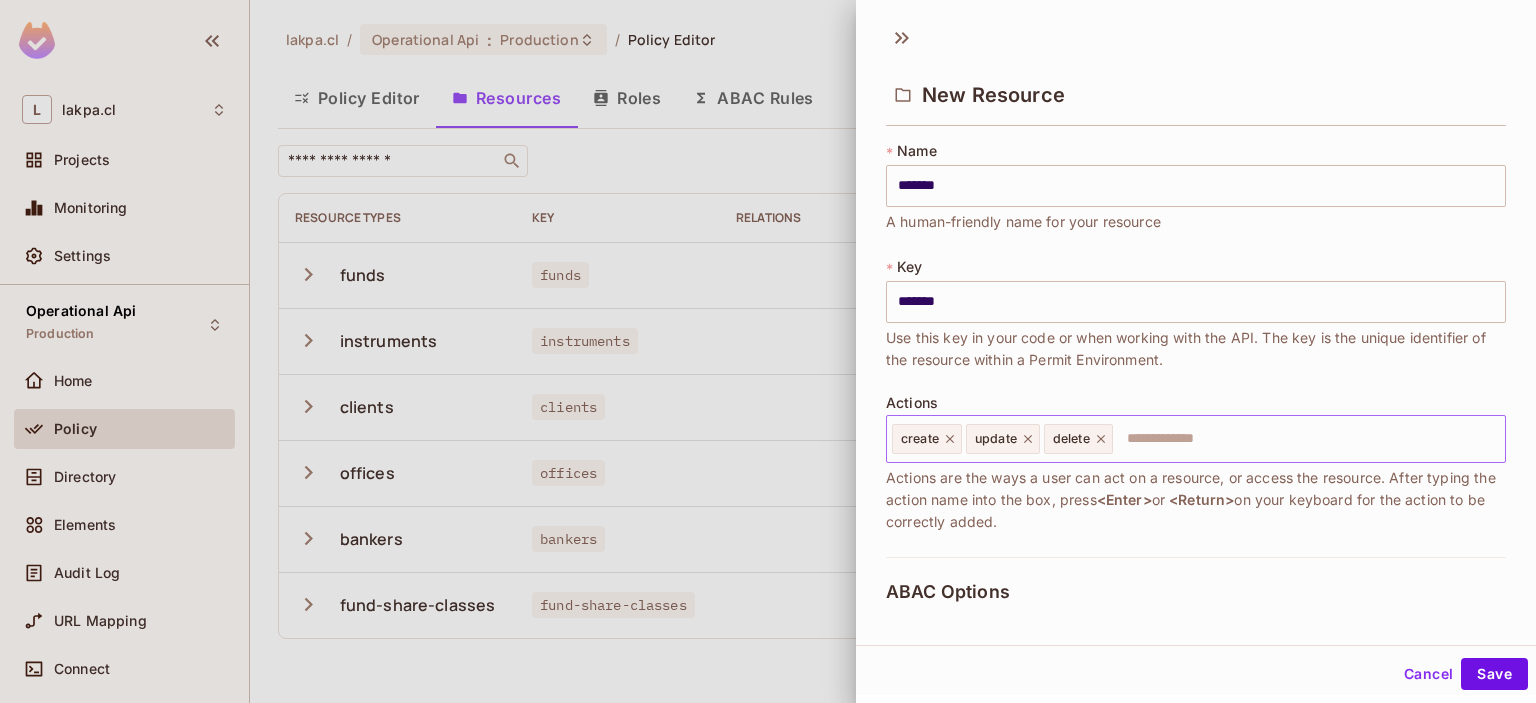 click on "create" at bounding box center [920, 439] 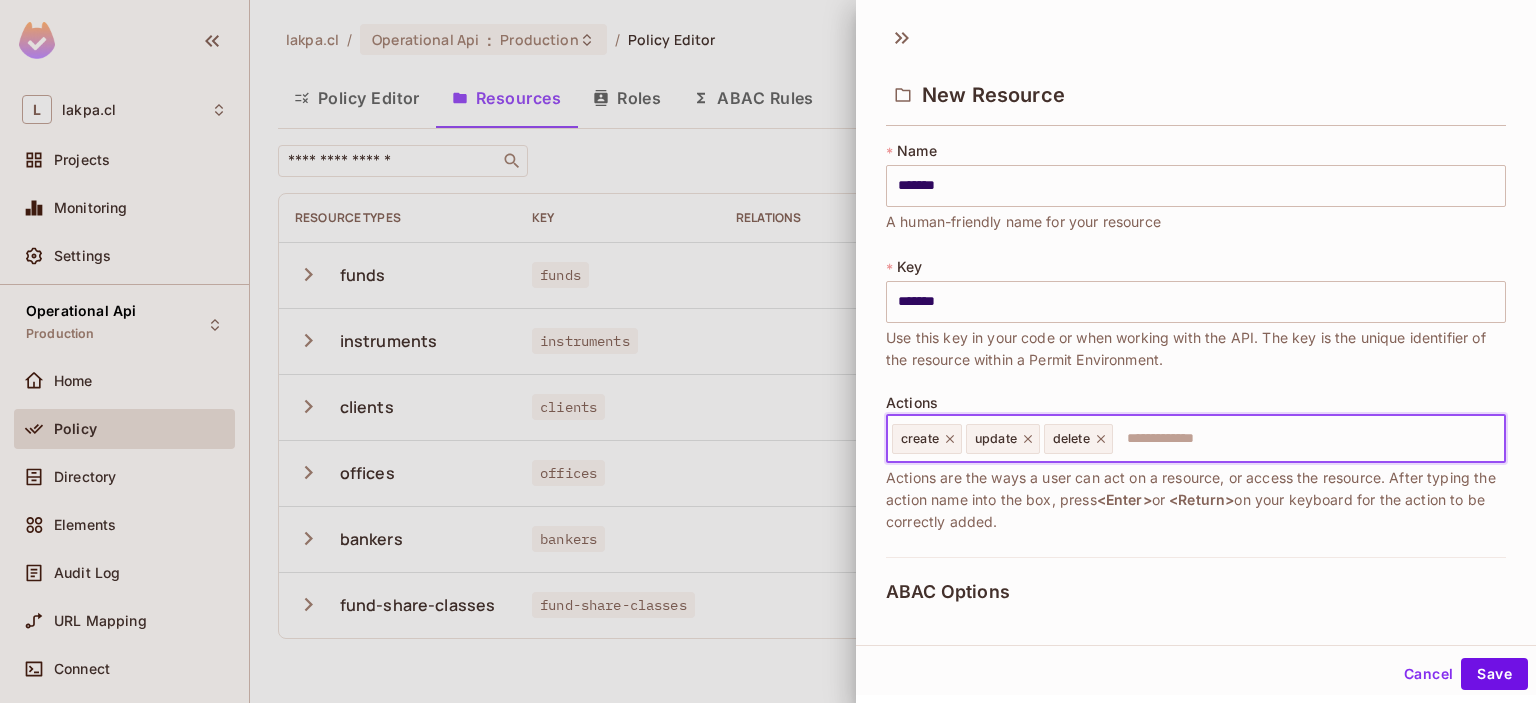 click 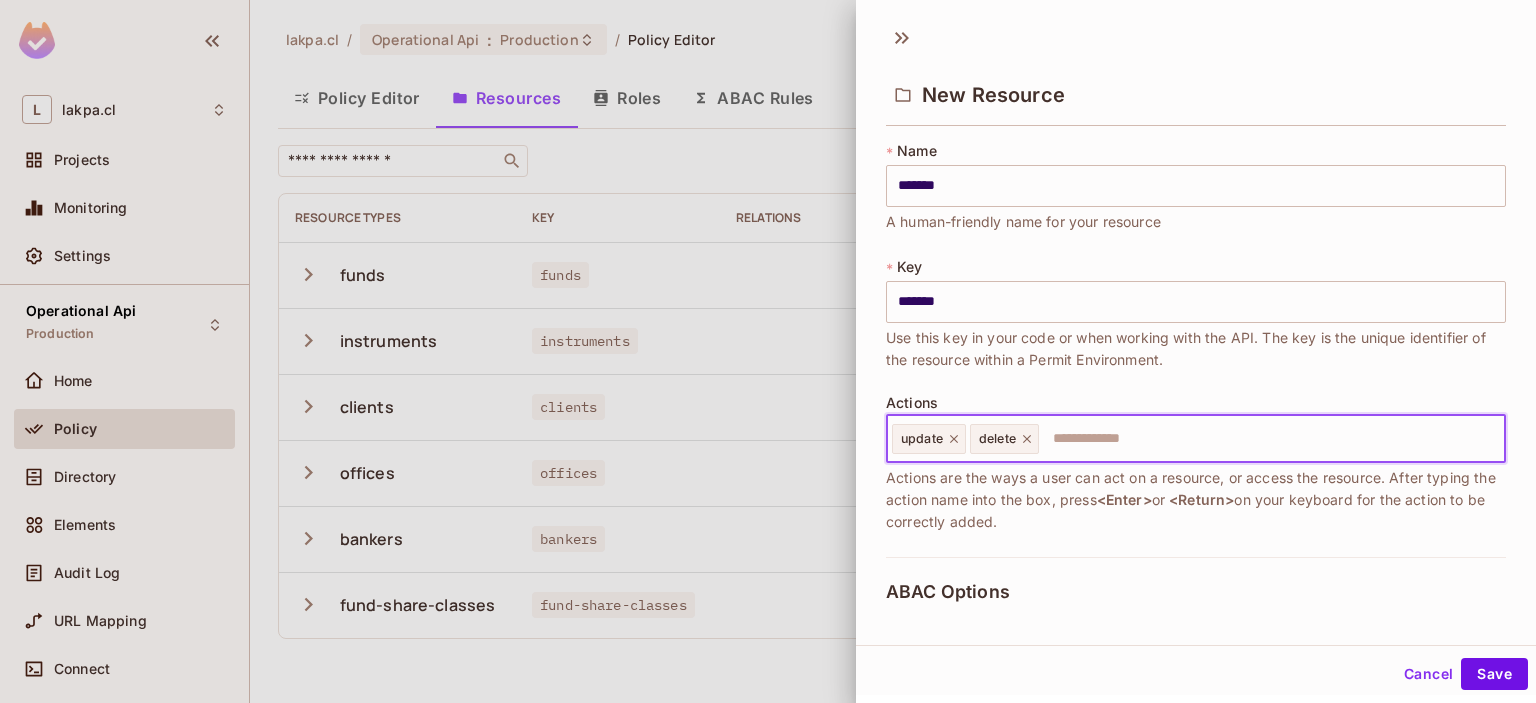click 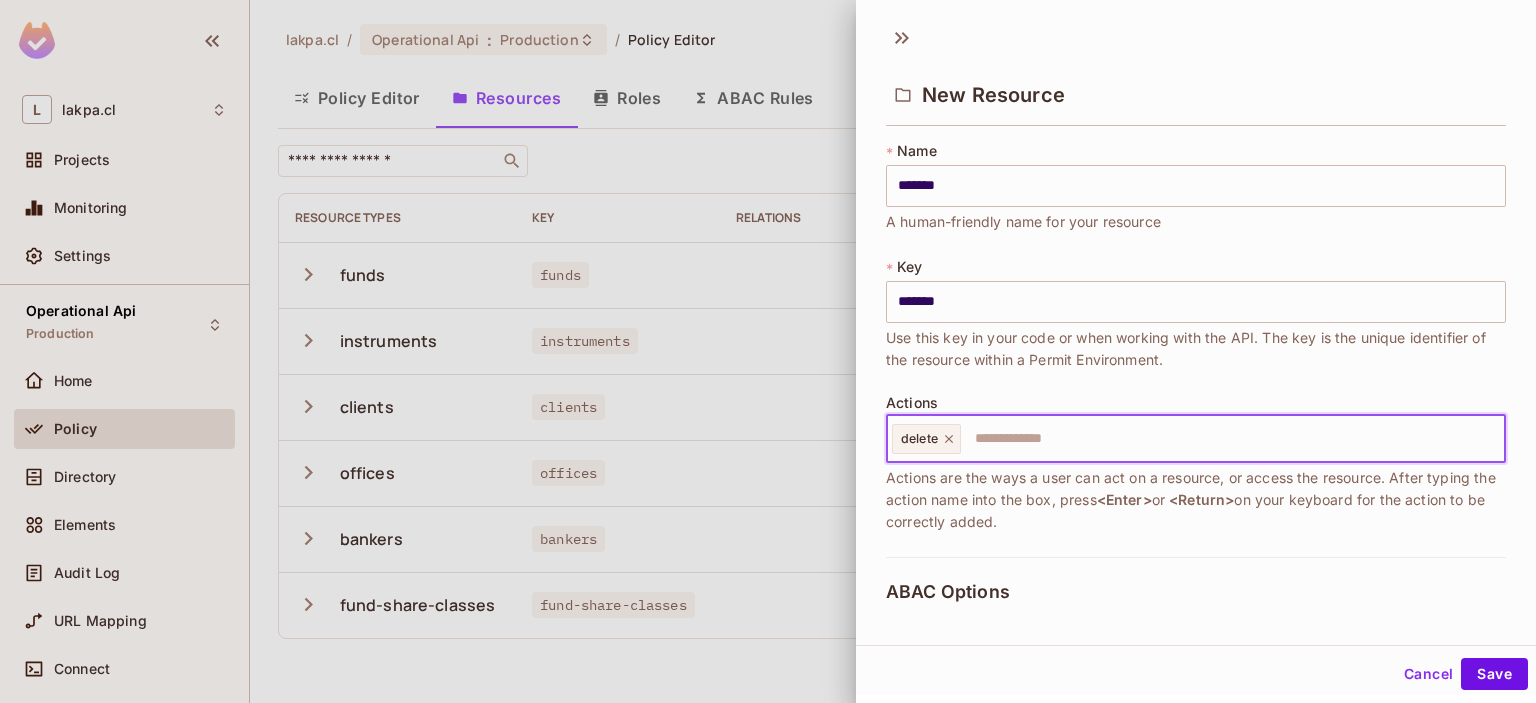 click 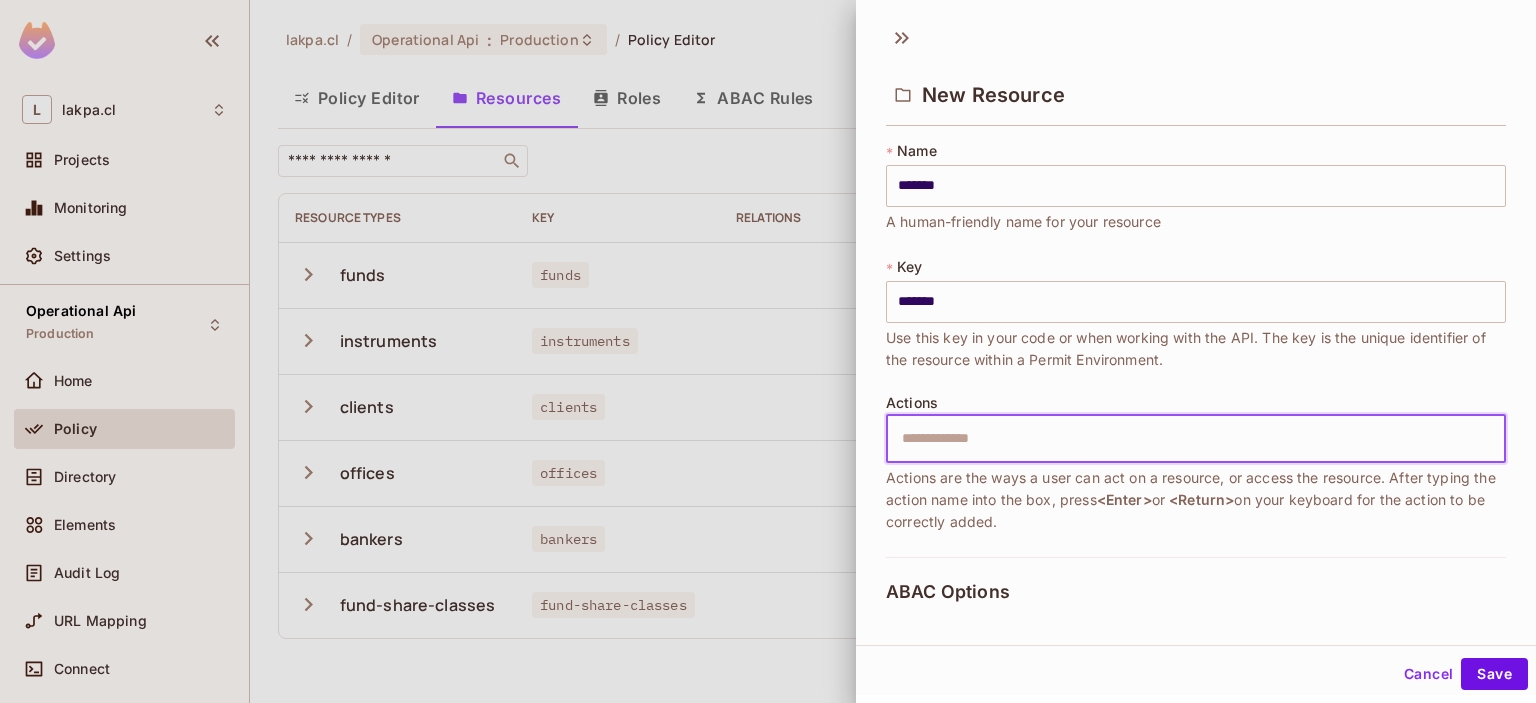 click at bounding box center (1193, 439) 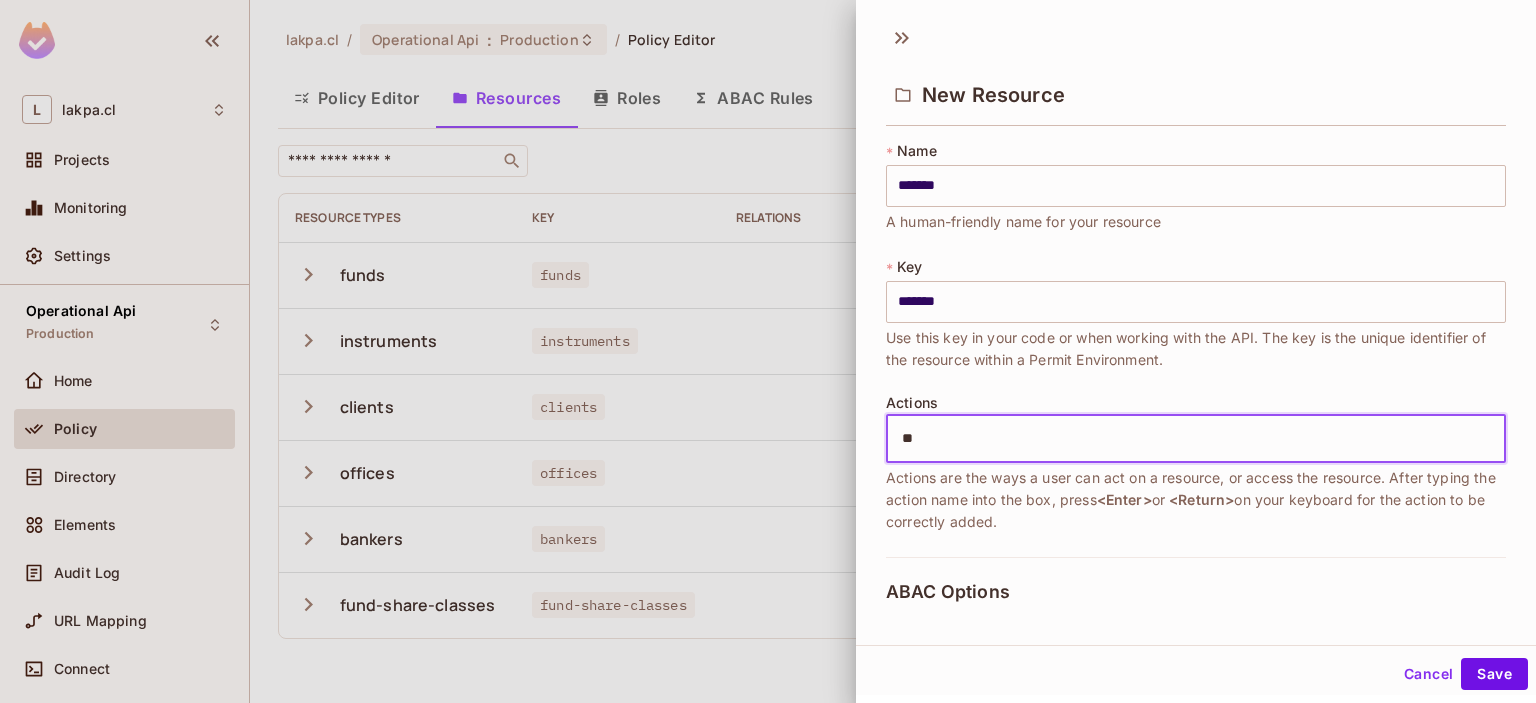 type on "***" 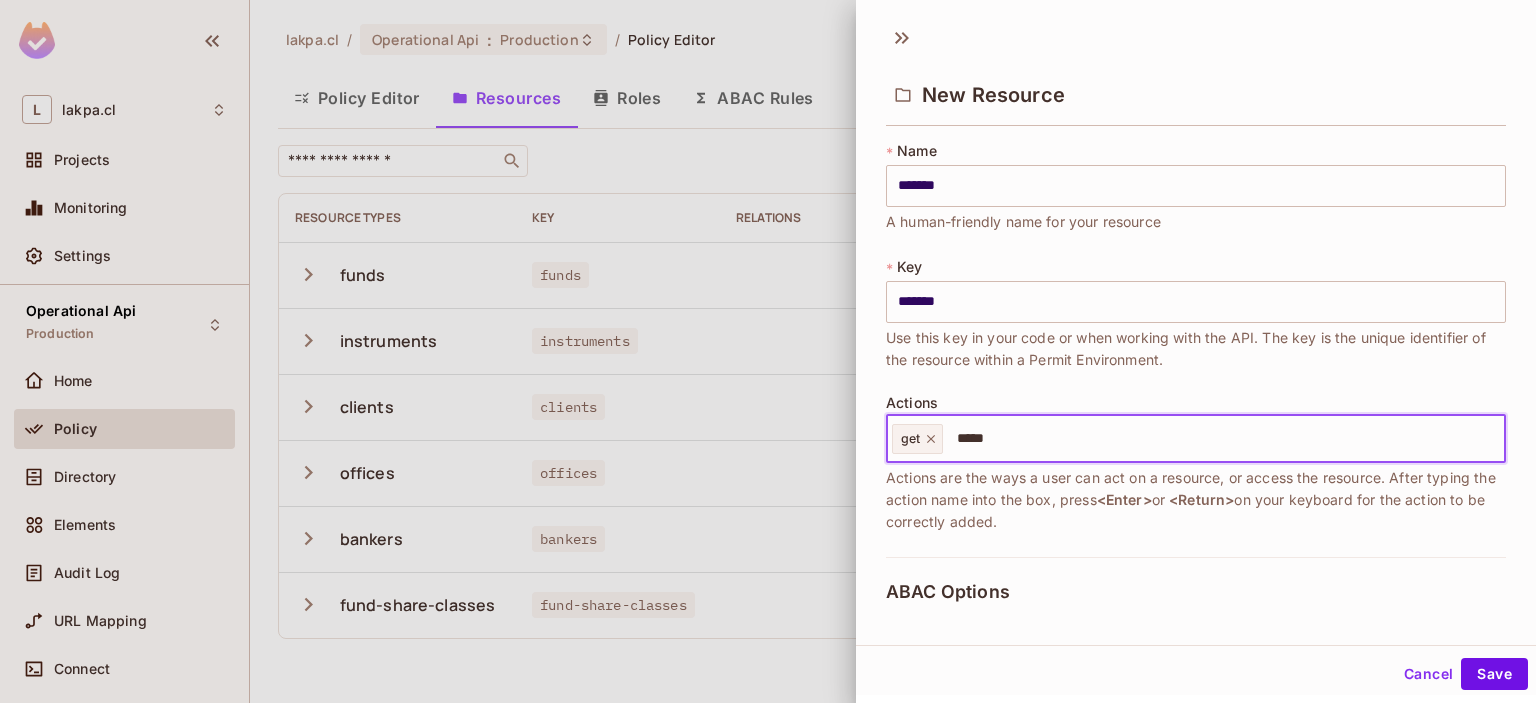 type on "******" 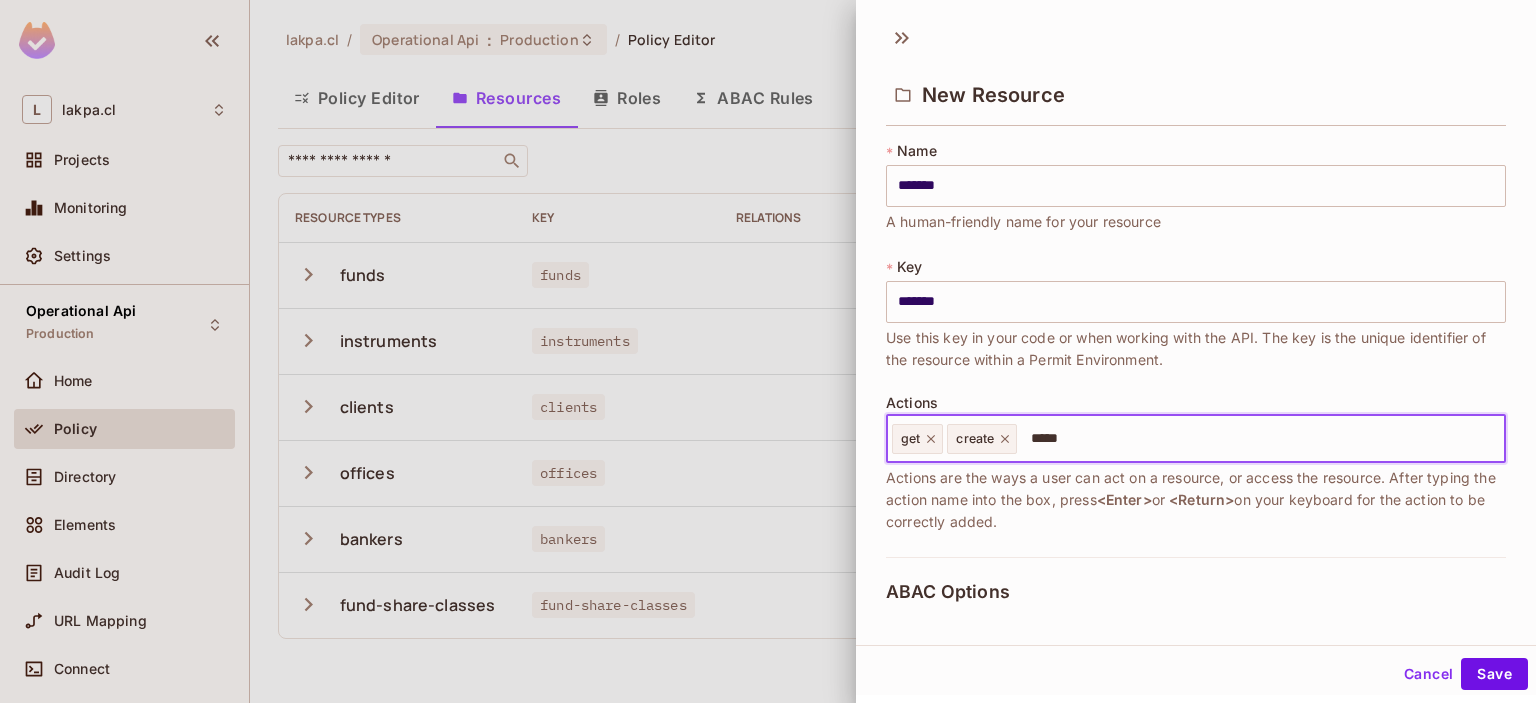 type on "******" 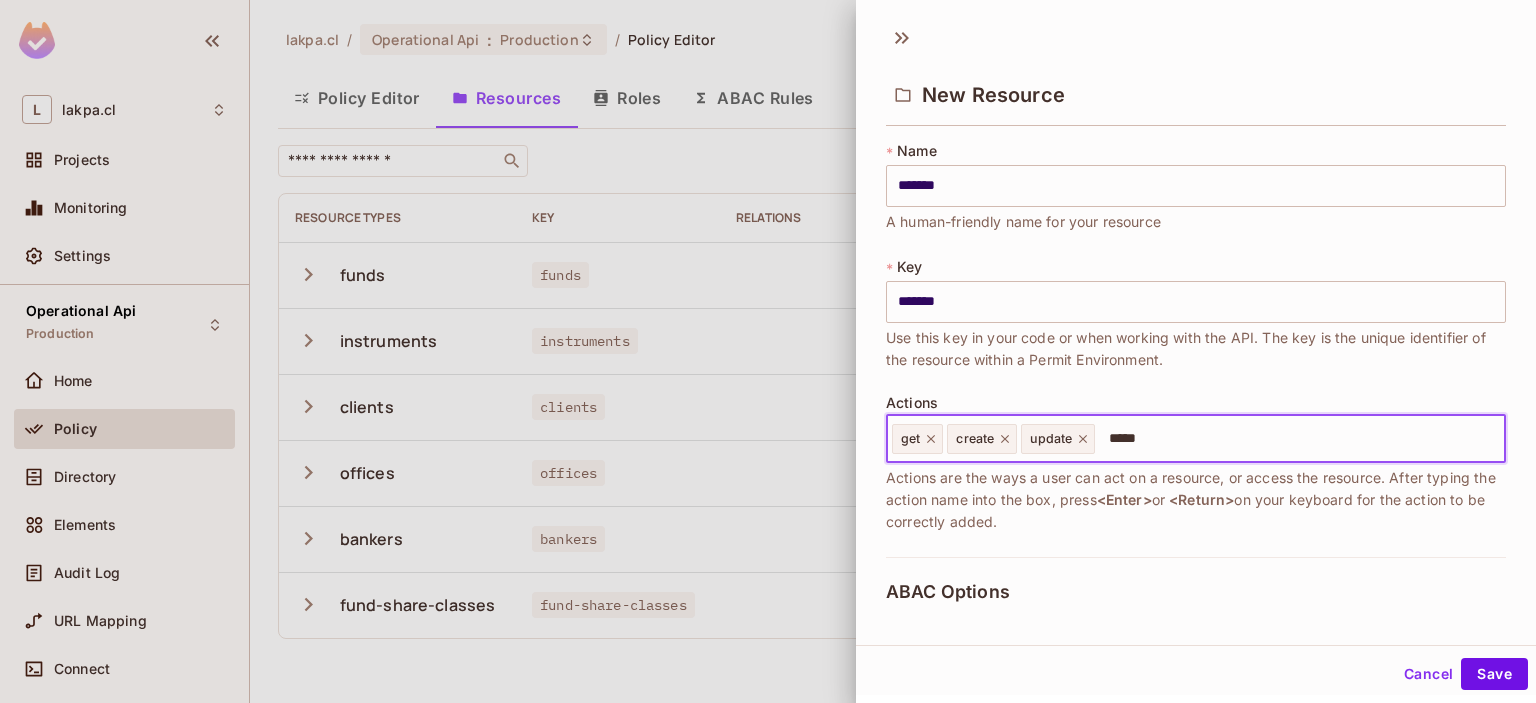 type on "******" 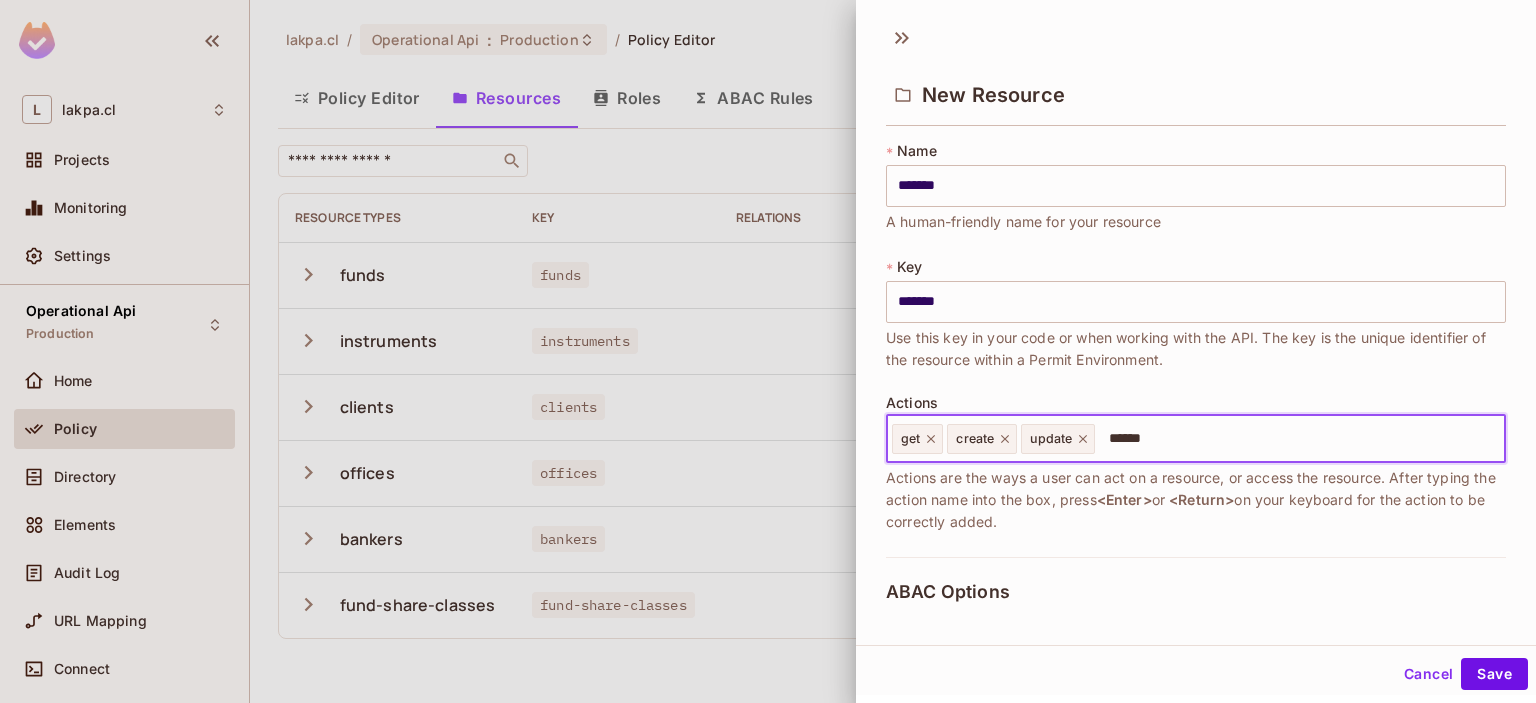 type 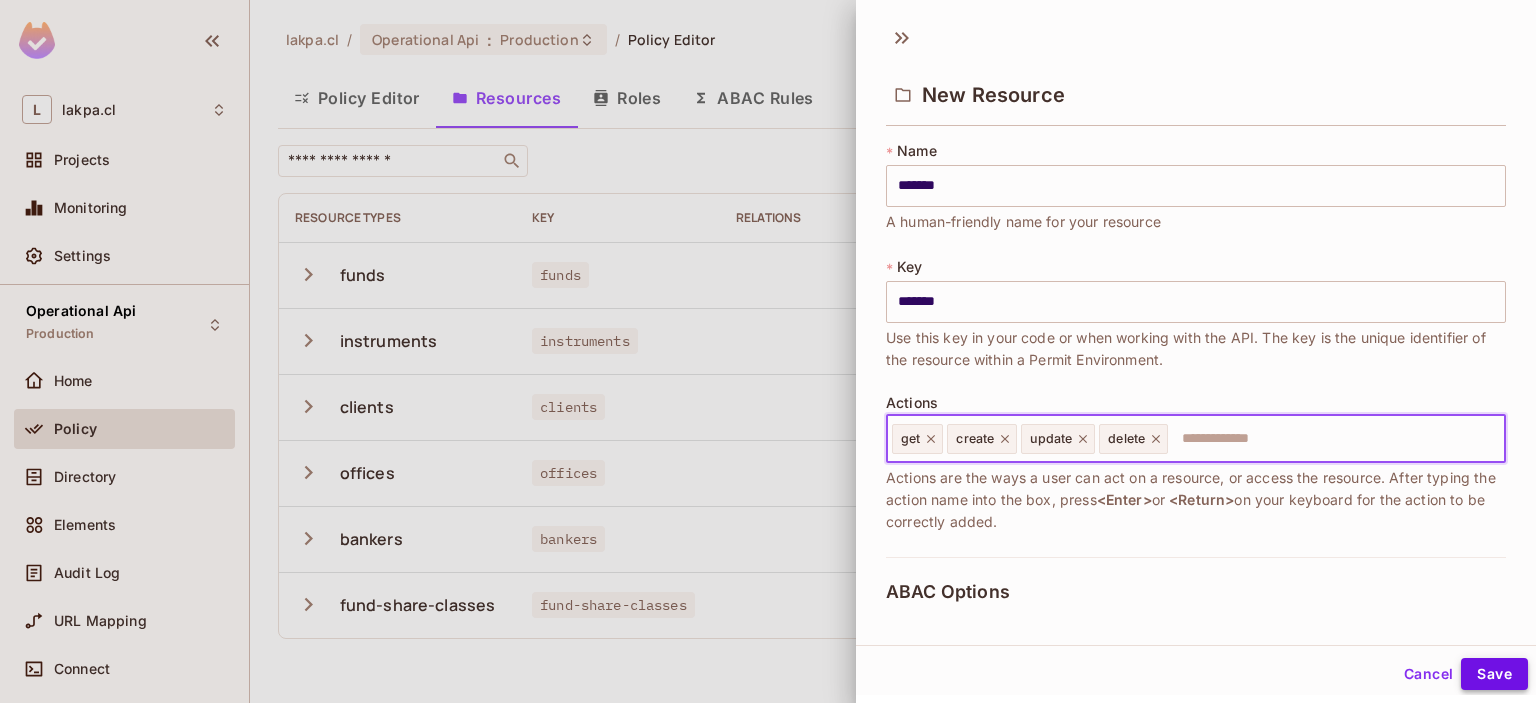 click on "Save" at bounding box center [1494, 674] 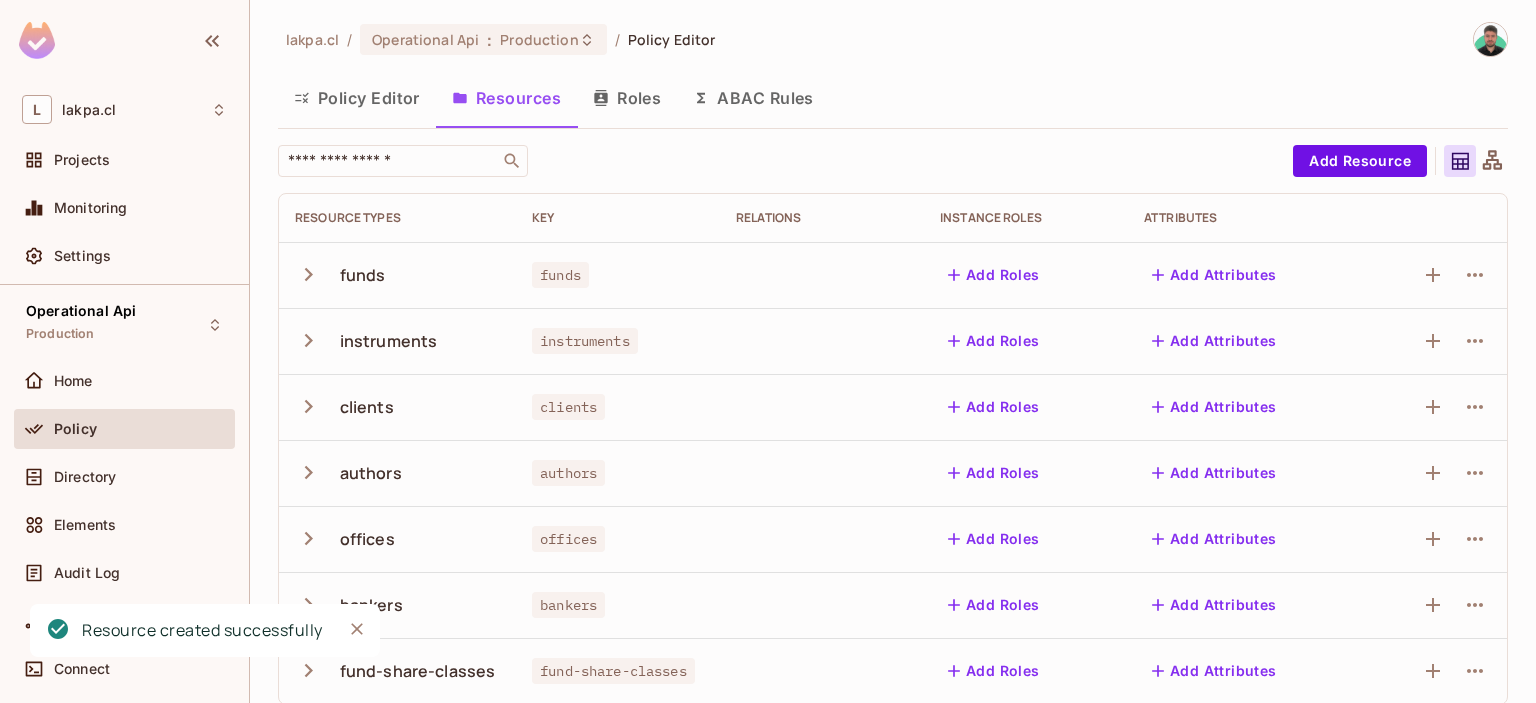click on "Policy Editor" at bounding box center (357, 98) 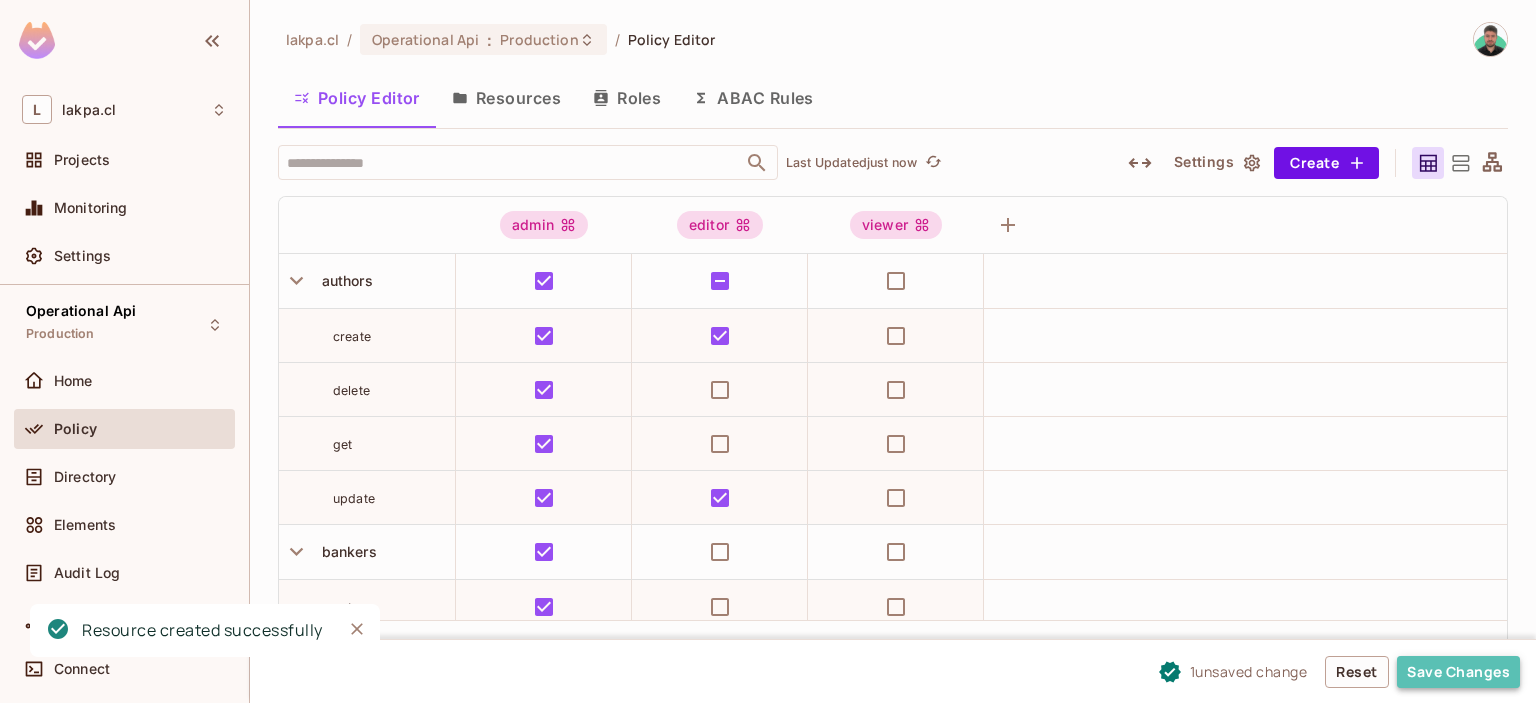 click on "Save Changes" at bounding box center [1458, 672] 